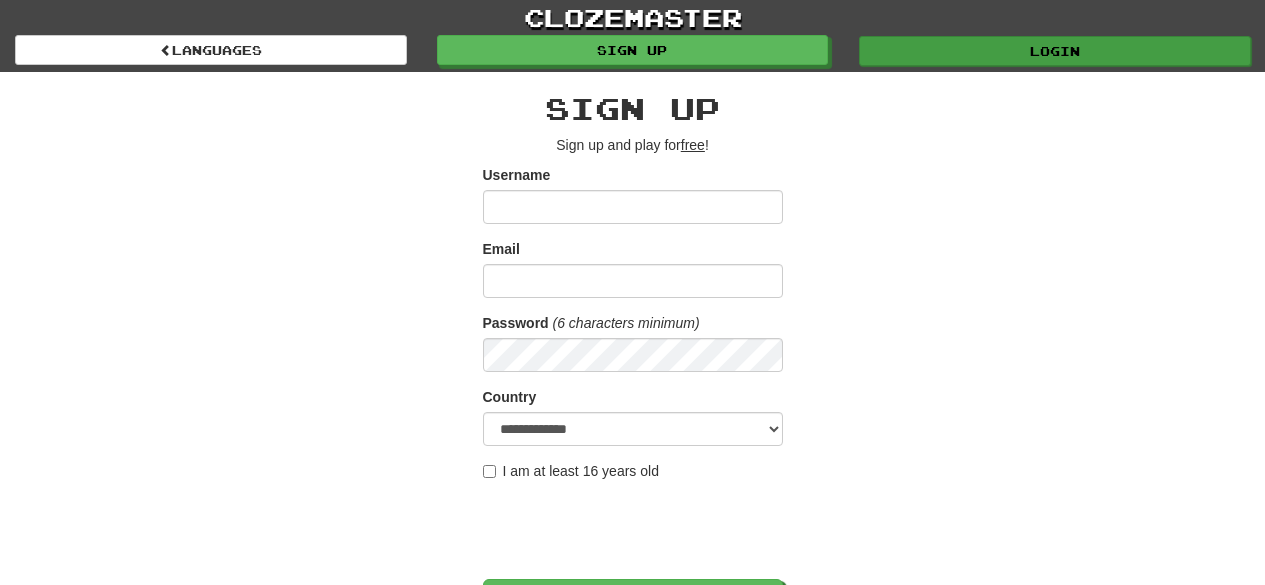 scroll, scrollTop: 0, scrollLeft: 0, axis: both 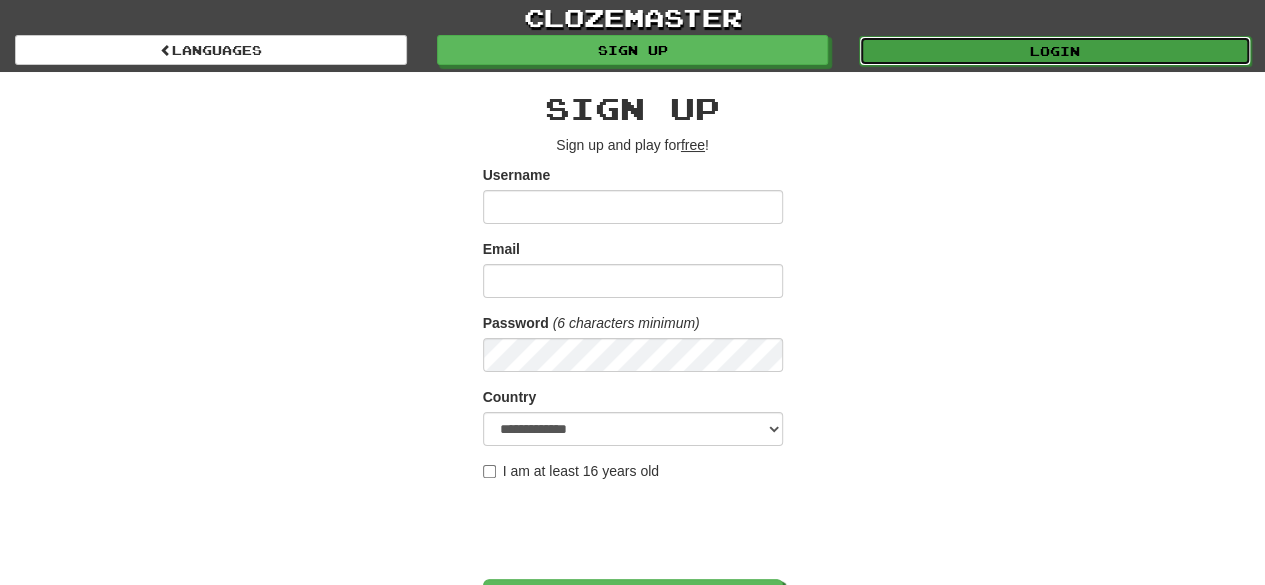 click on "Login" at bounding box center (1055, 51) 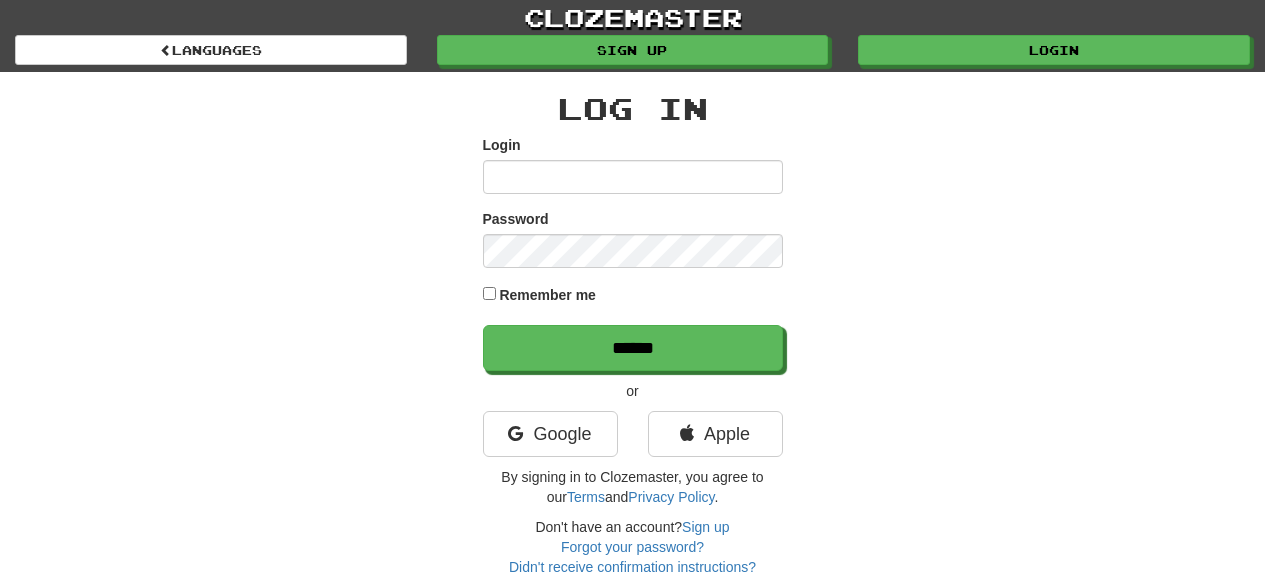 scroll, scrollTop: 0, scrollLeft: 0, axis: both 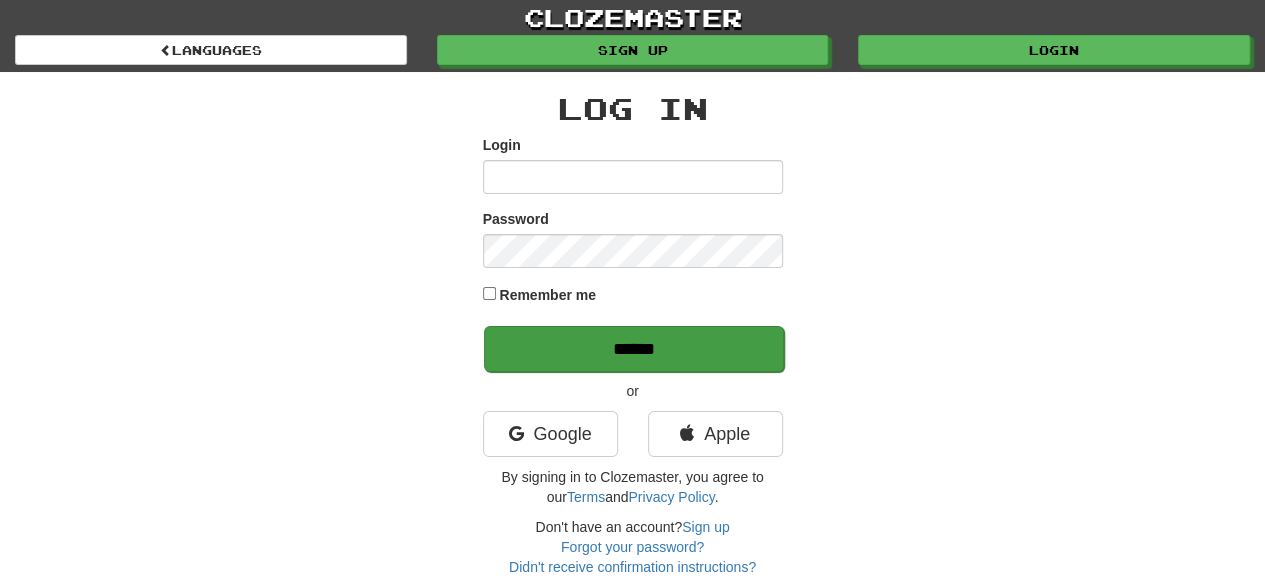 type on "**********" 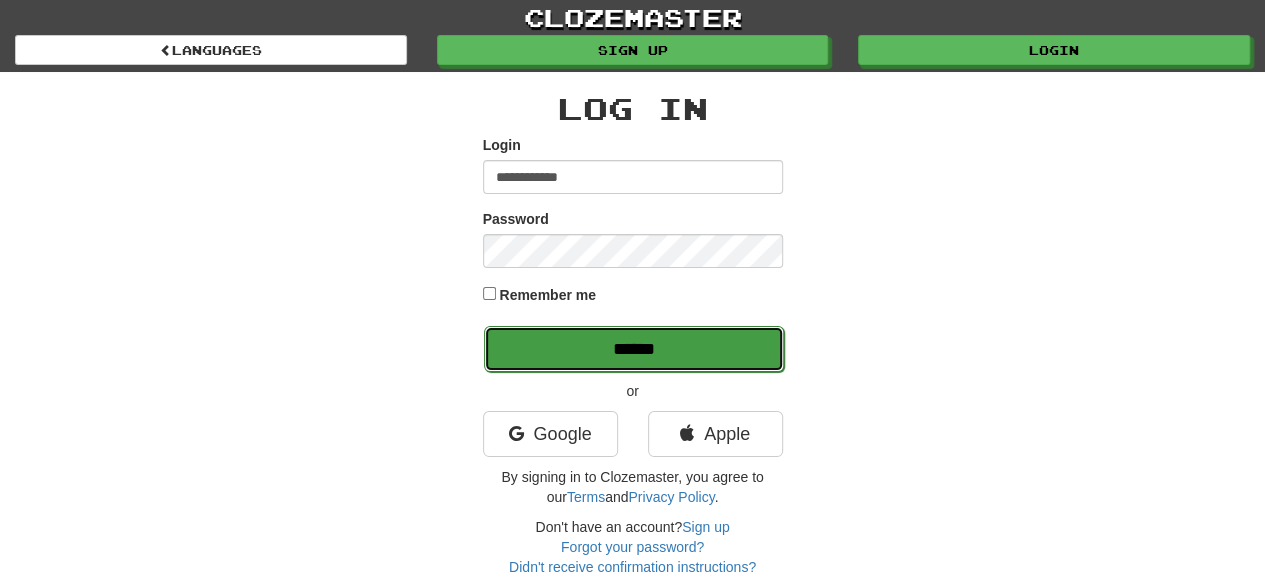 click on "******" at bounding box center (634, 349) 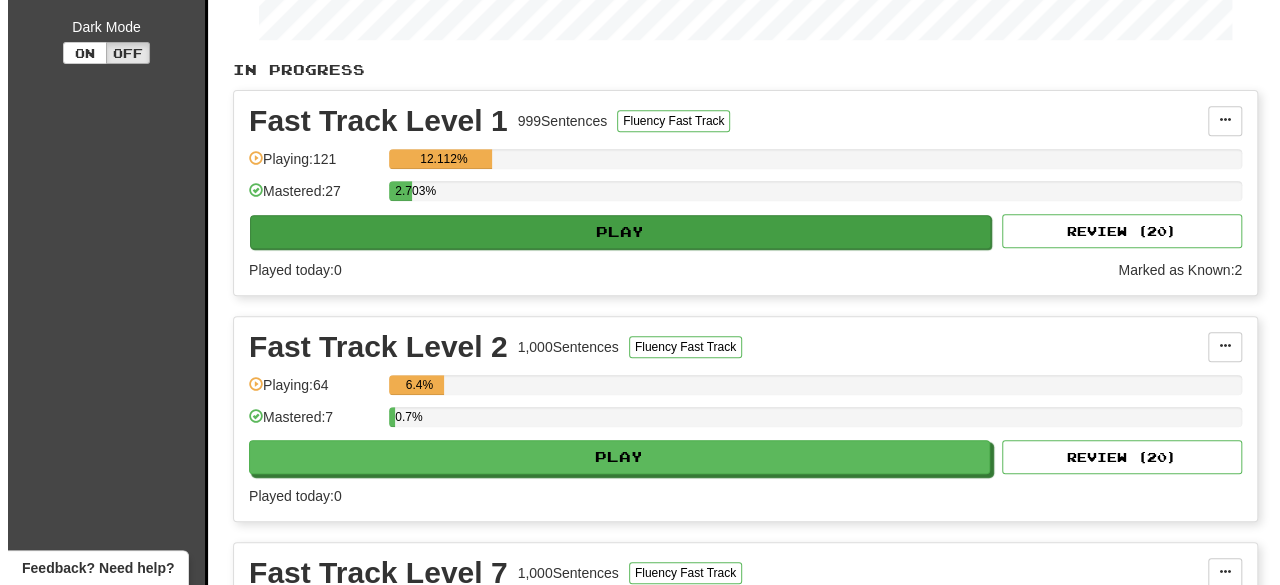 scroll, scrollTop: 364, scrollLeft: 0, axis: vertical 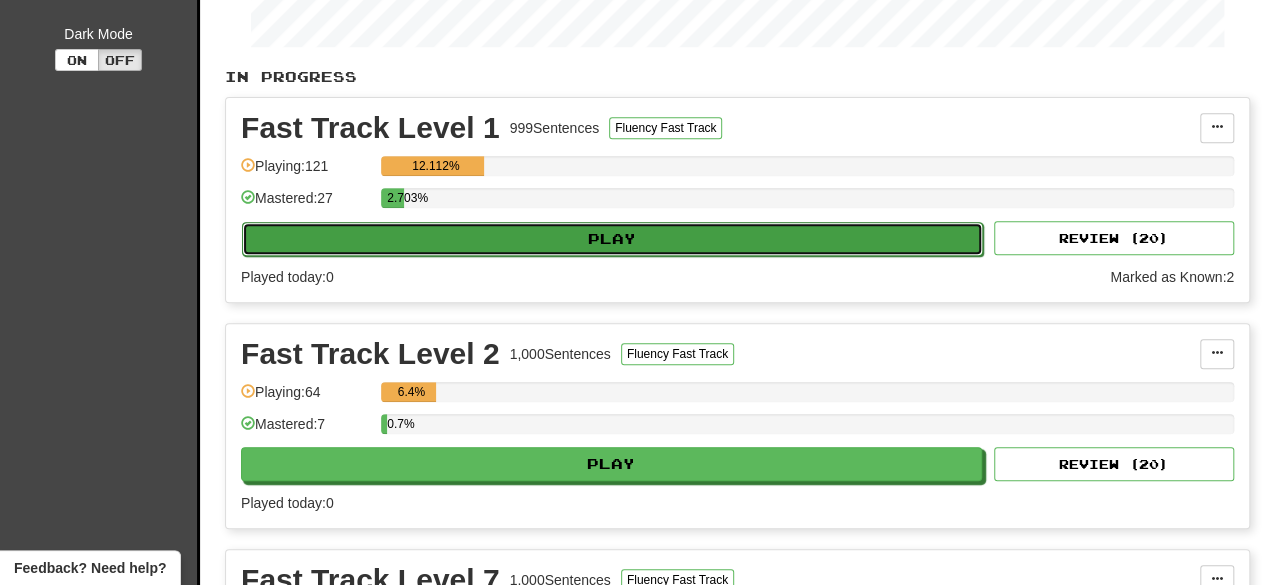 click on "Play" at bounding box center (612, 239) 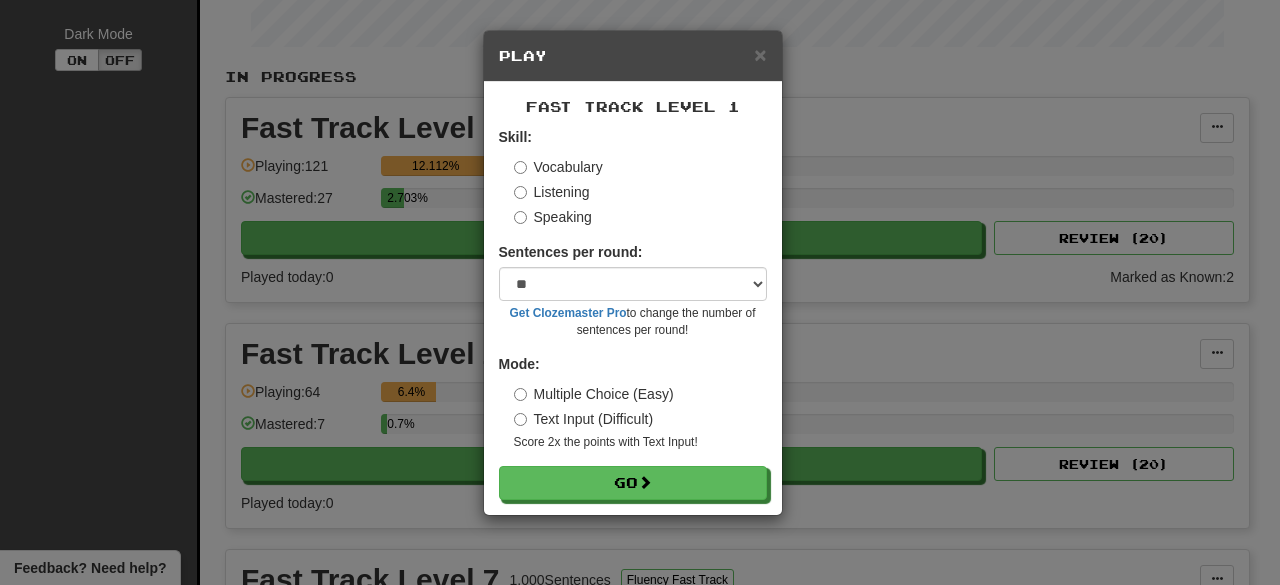 click on "Listening" at bounding box center [552, 192] 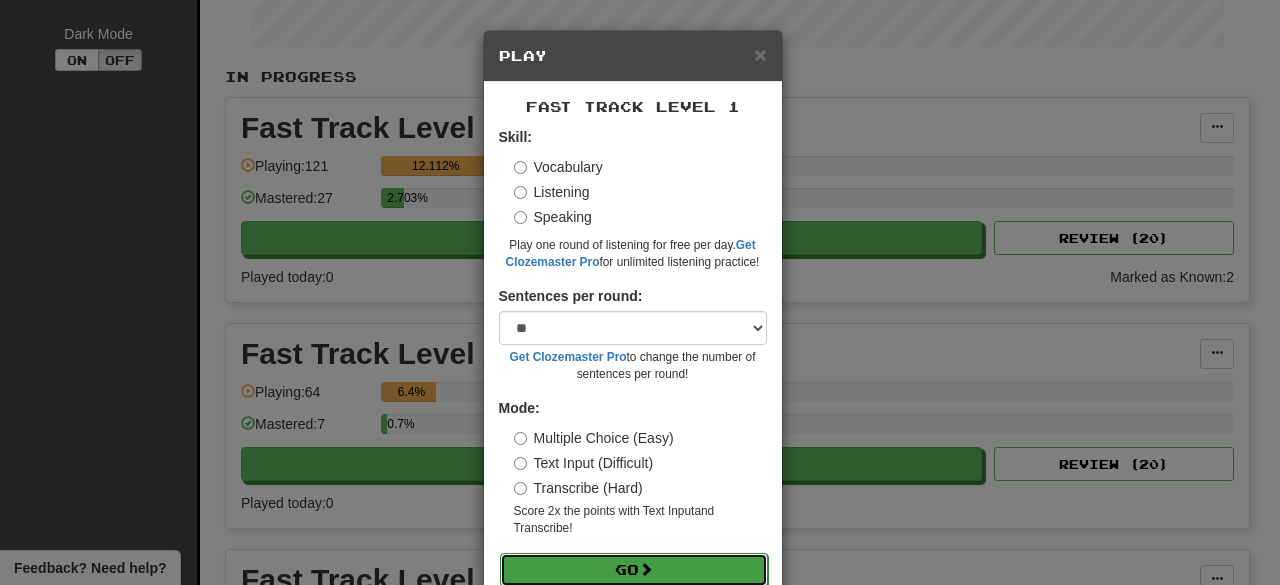 click on "Go" at bounding box center (634, 570) 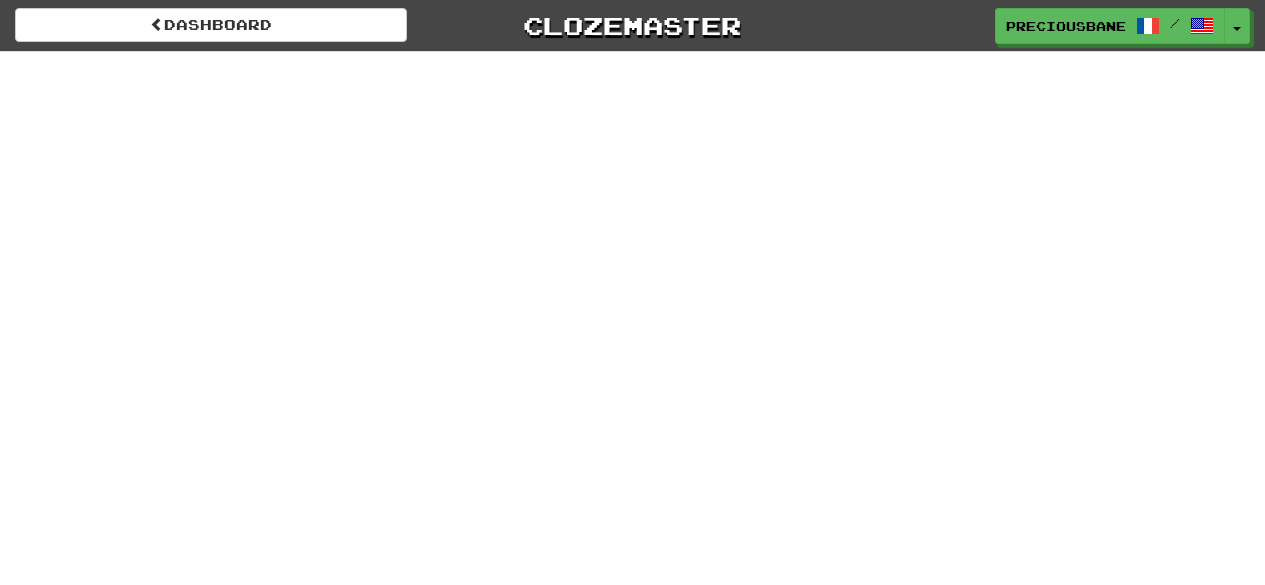 scroll, scrollTop: 0, scrollLeft: 0, axis: both 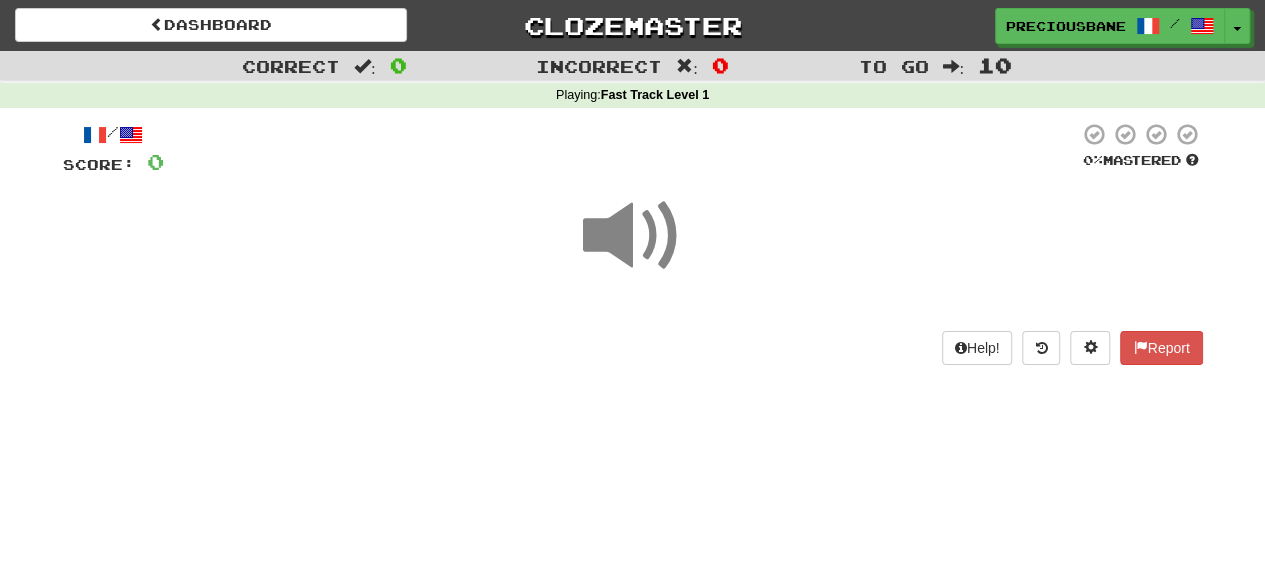 click on "Dashboard
Clozemaster
preciousbane
/
Toggle Dropdown
Dashboard
Leaderboard
Activity Feed
Notifications
Profile
Discussions
Français
/
English
Streak:
1
Review:
40
Points Today: 0
Languages
Account
Logout
preciousbane
/
Toggle Dropdown
Dashboard
Leaderboard
Activity Feed
Notifications
Profile
Discussions
Français
/
English
Streak:
1
Review:
40
Points Today: 0
Languages
Account
Logout
clozemaster
Correct   :   0 Incorrect   :   0 To go   :   10 Playing :  Fast Track Level 1  /  Score:   0 0 %  Mastered  Help!  Report" at bounding box center [632, 292] 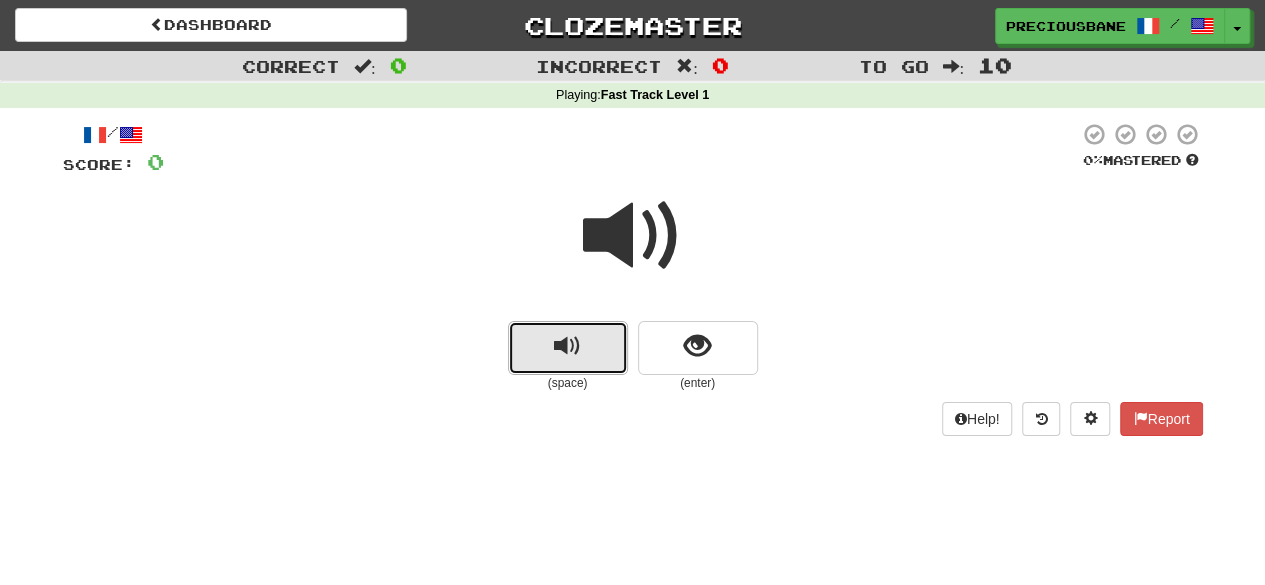 click at bounding box center (567, 346) 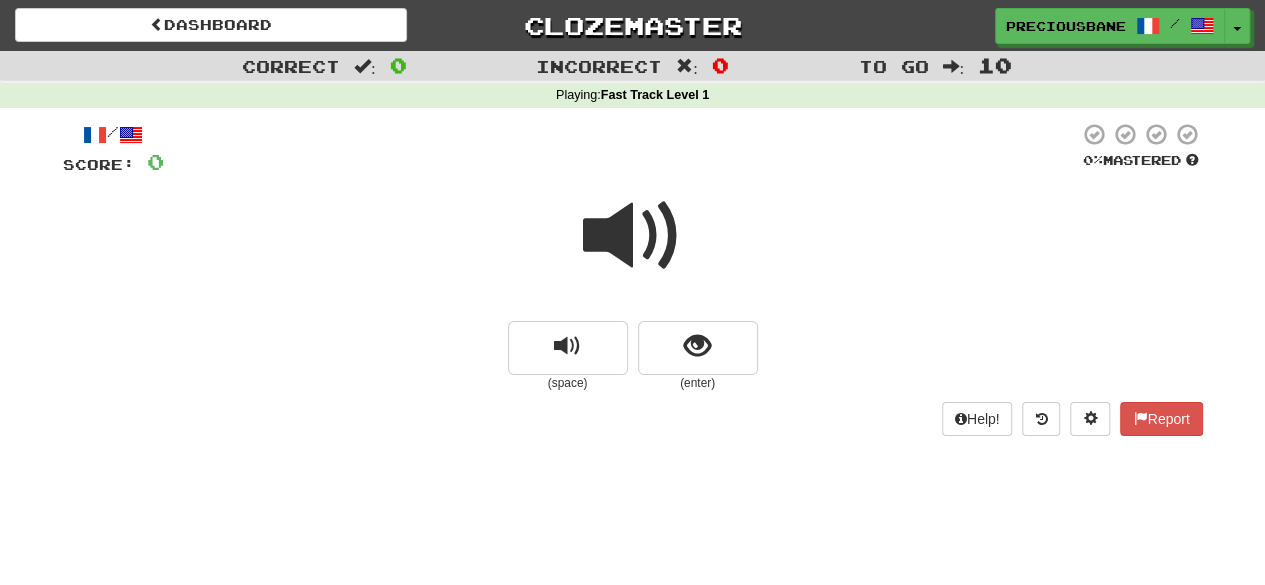 click at bounding box center (633, 236) 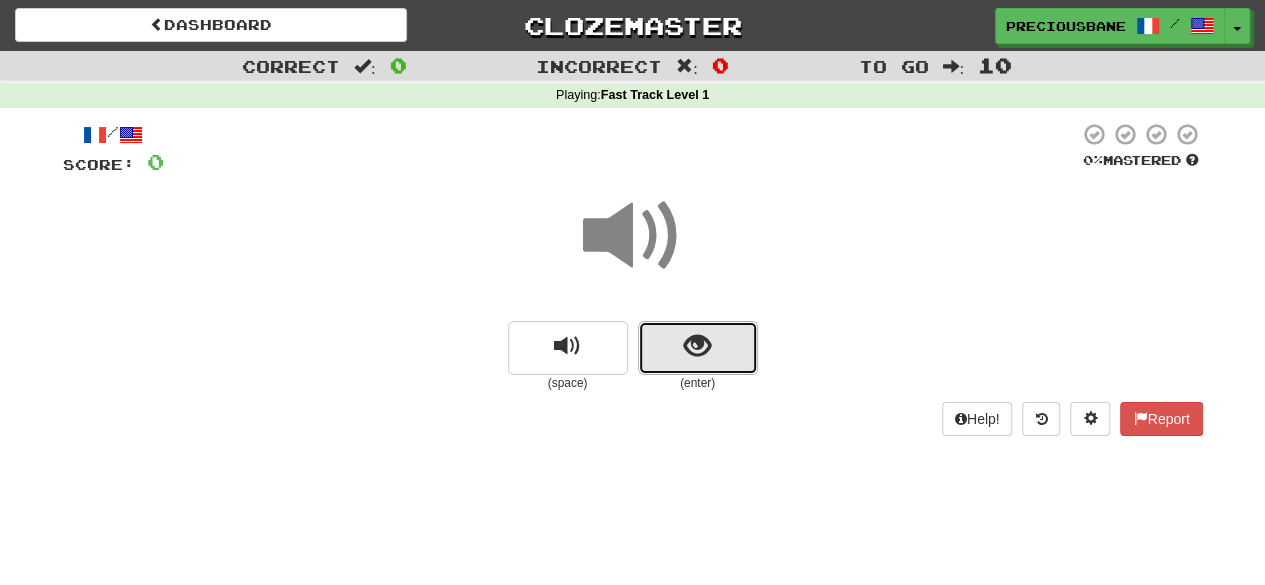 click at bounding box center (697, 346) 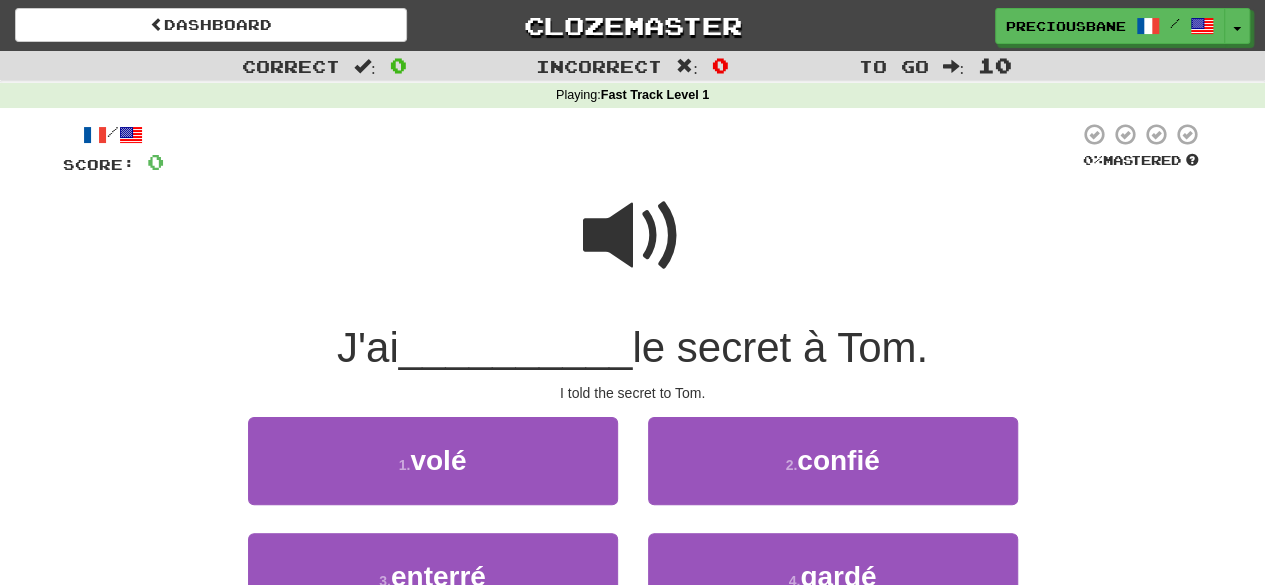 scroll, scrollTop: 75, scrollLeft: 0, axis: vertical 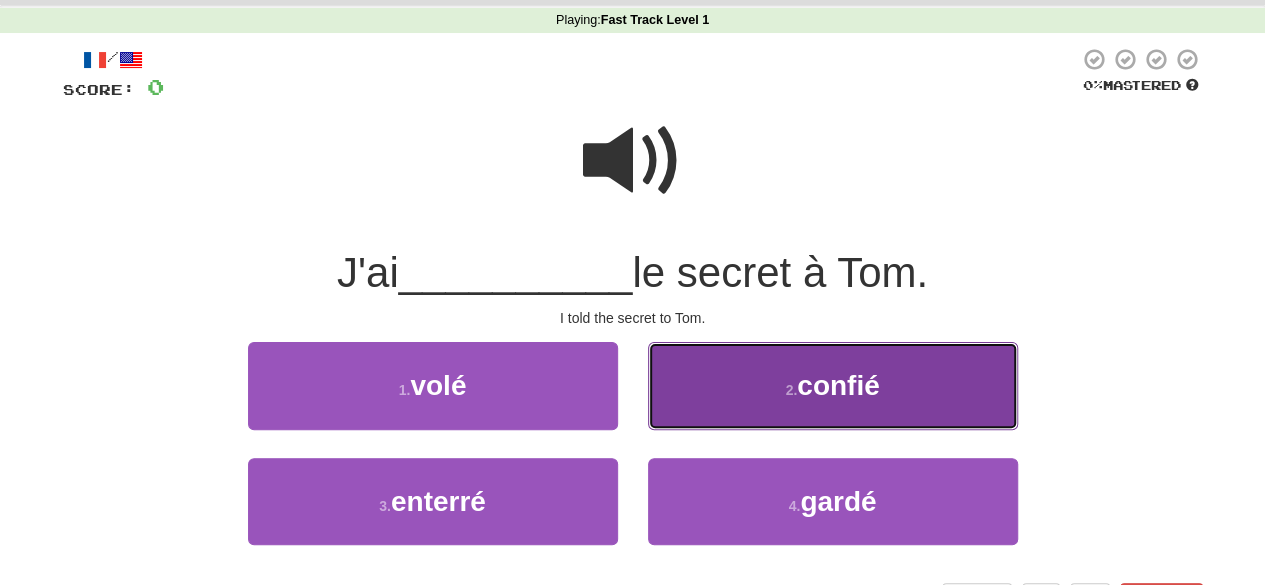click on "2 .  confié" at bounding box center (833, 385) 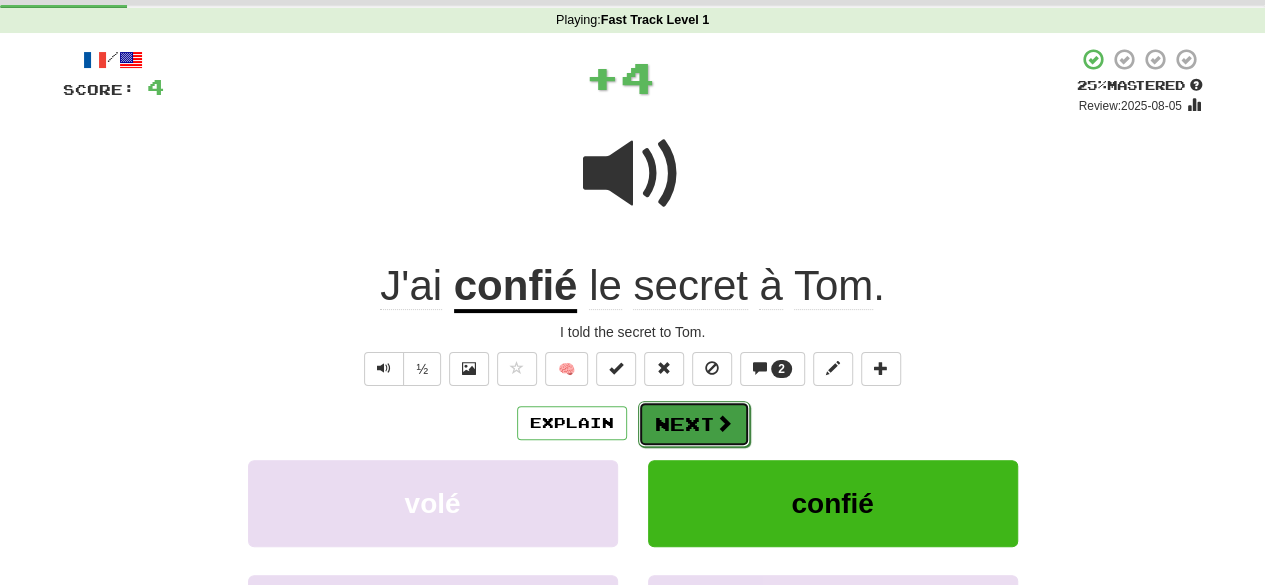 click on "Next" at bounding box center [694, 424] 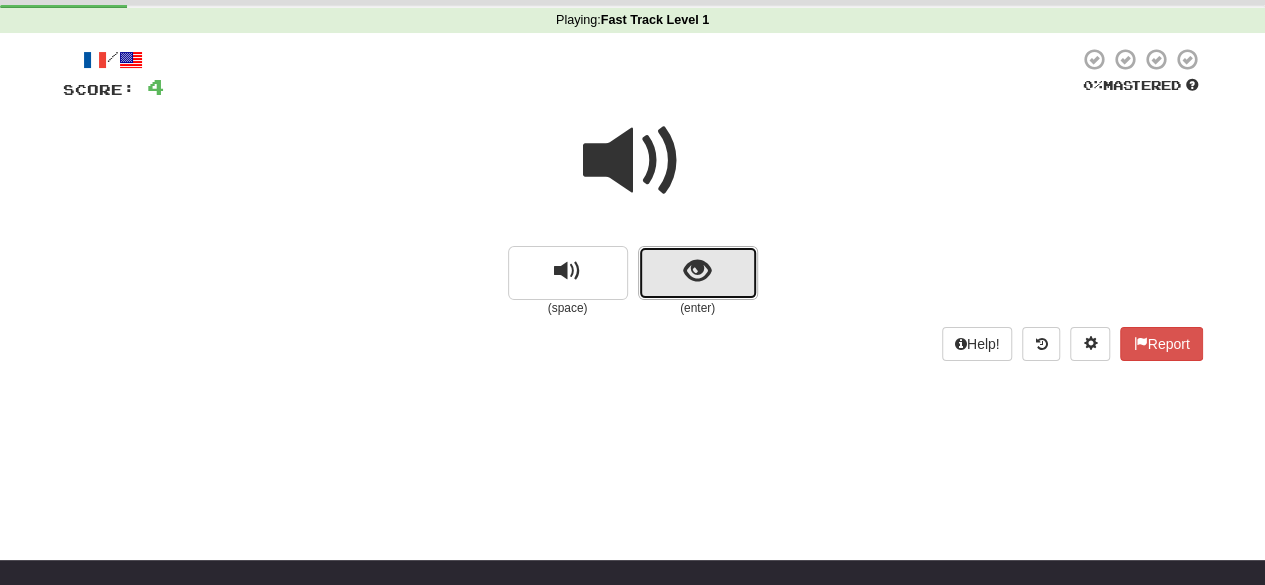 click at bounding box center (697, 271) 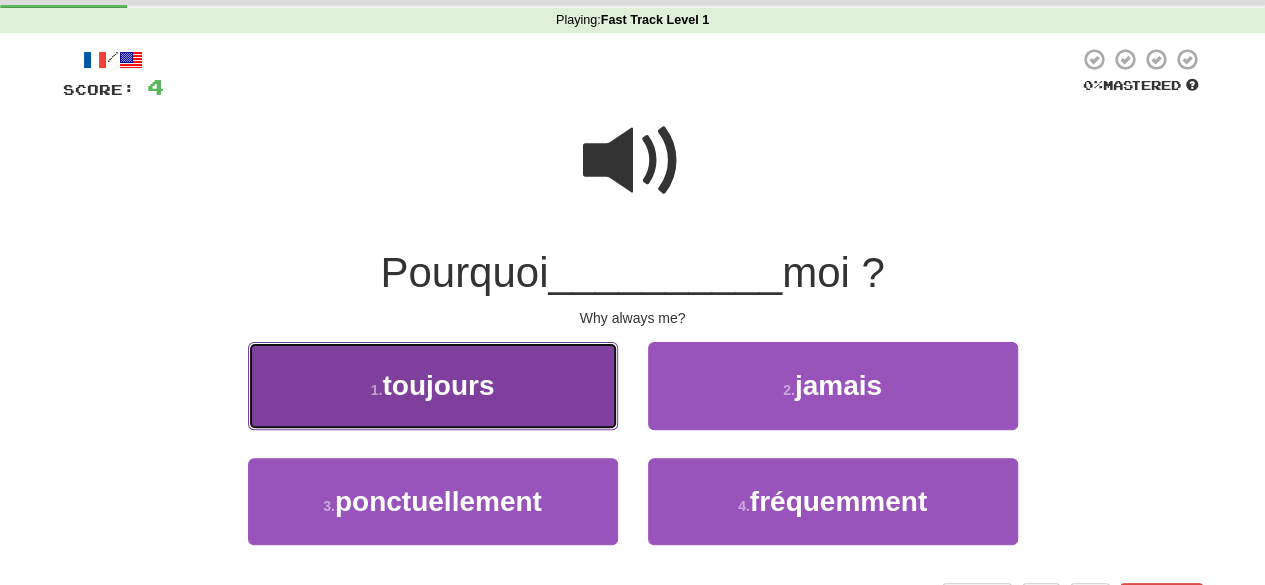 click on "toujours" at bounding box center (438, 385) 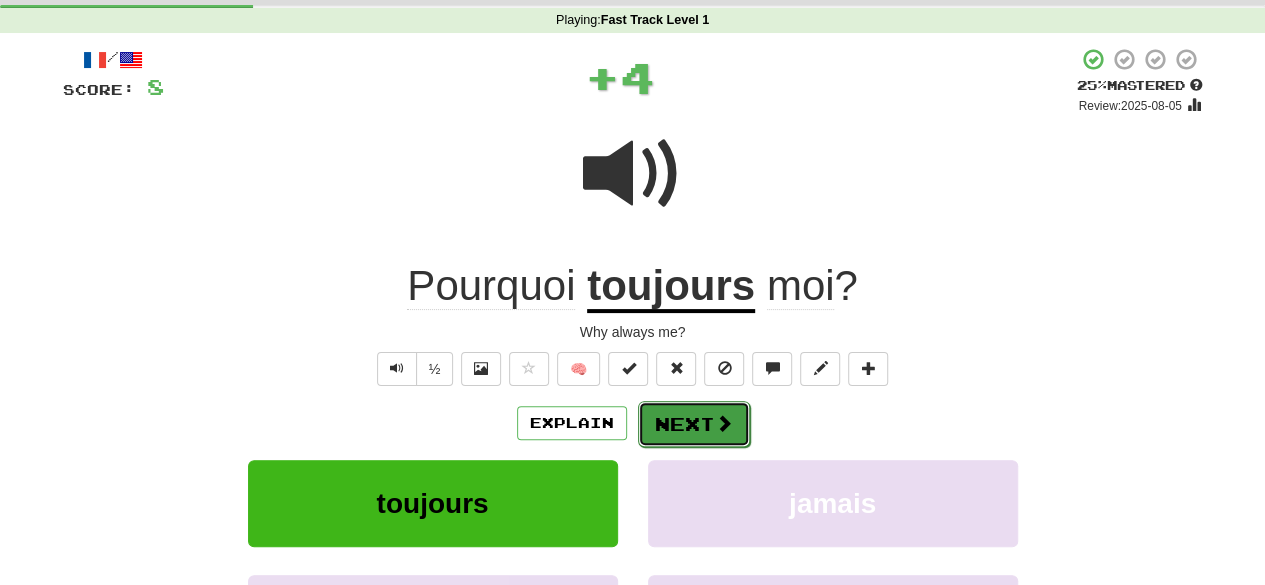 click on "Next" at bounding box center (694, 424) 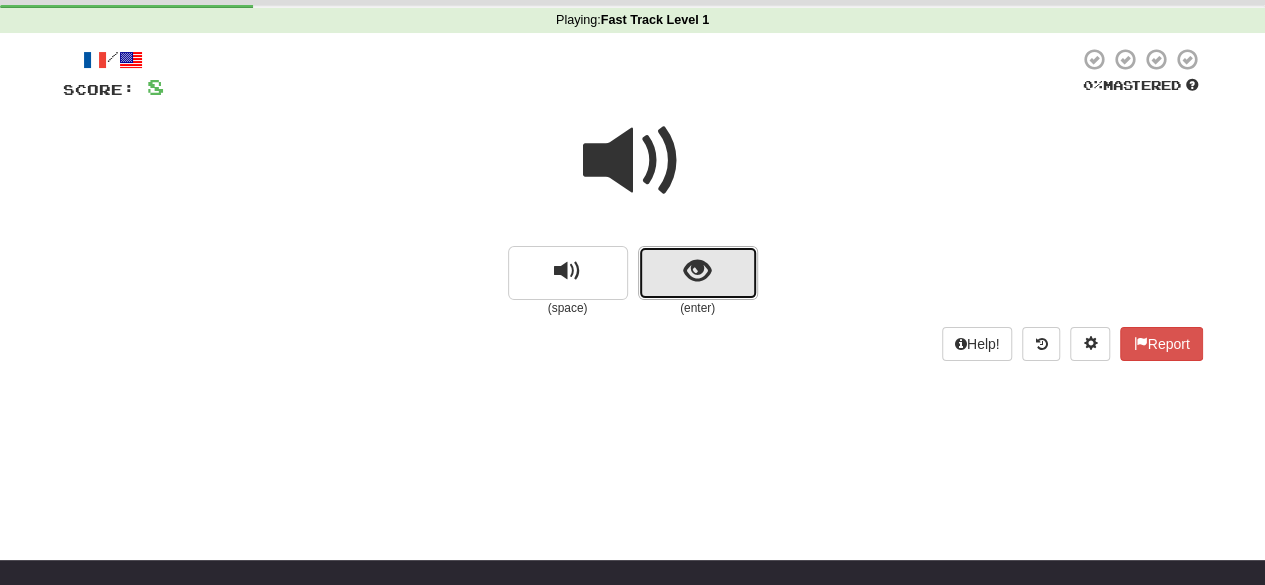 click at bounding box center [698, 273] 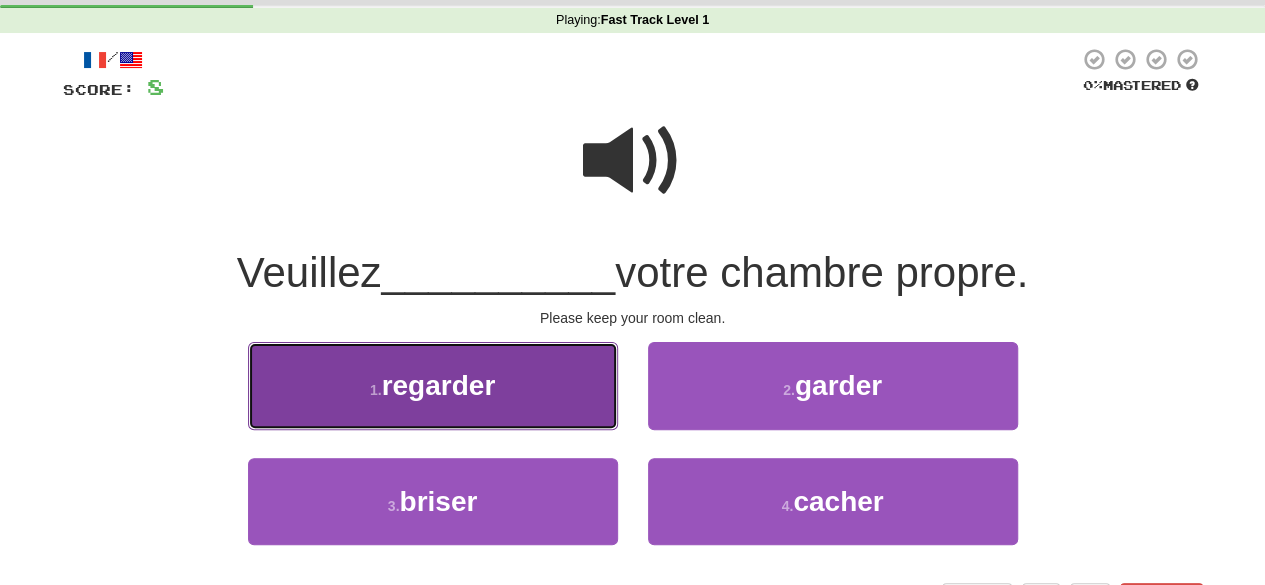 click on "1 .  regarder" at bounding box center [433, 385] 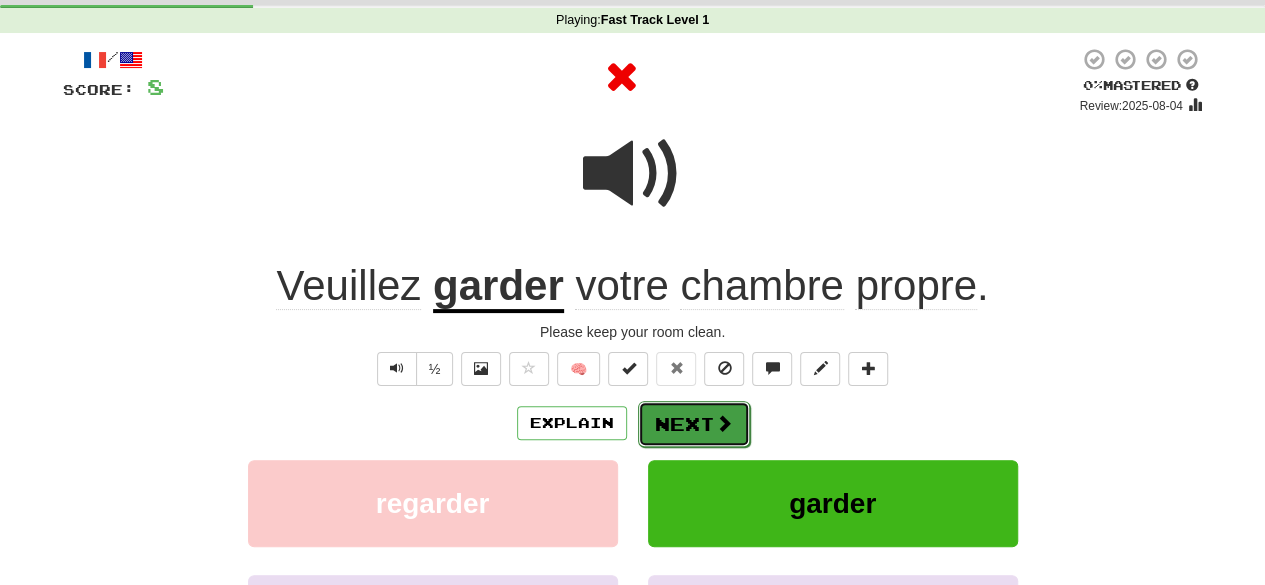 click on "Next" at bounding box center (694, 424) 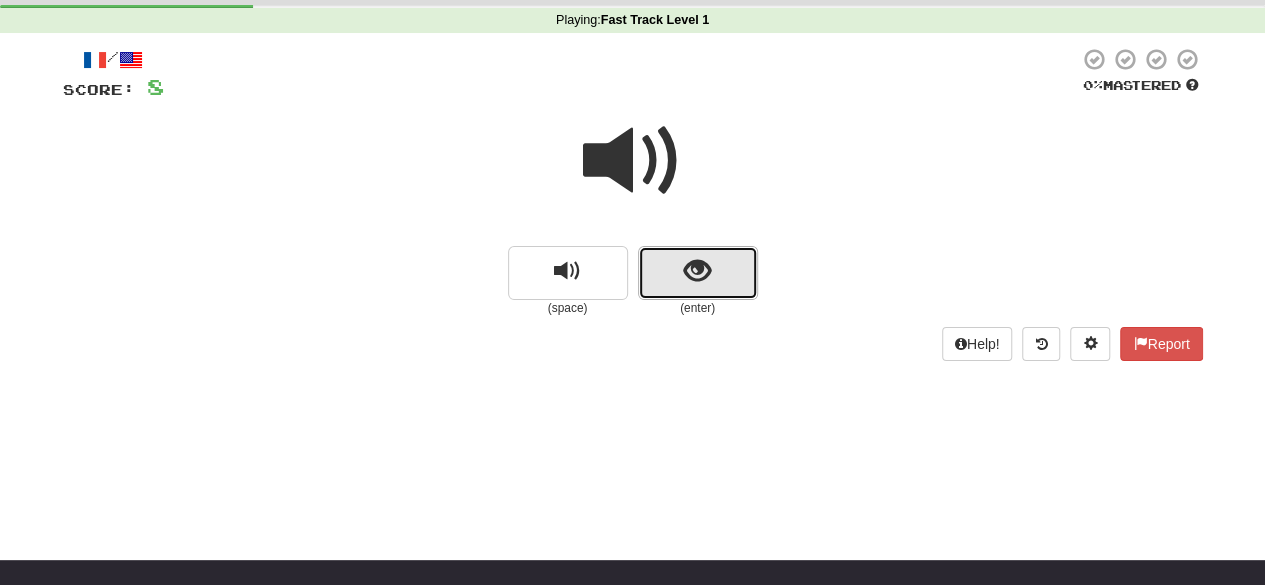 click at bounding box center (698, 273) 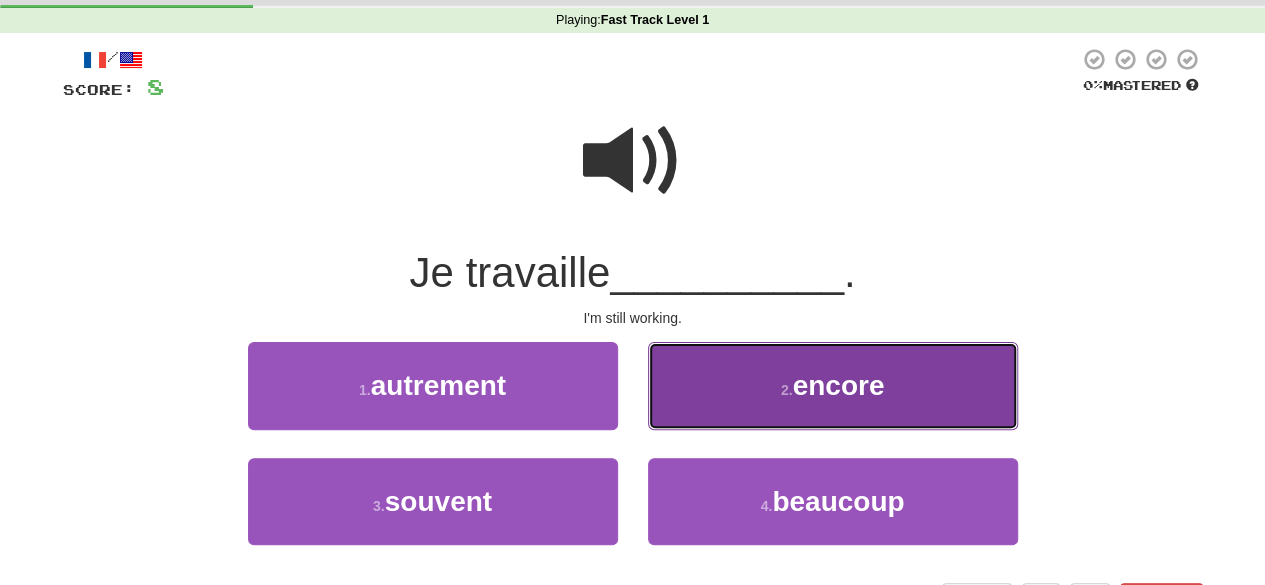 click on "encore" at bounding box center [838, 385] 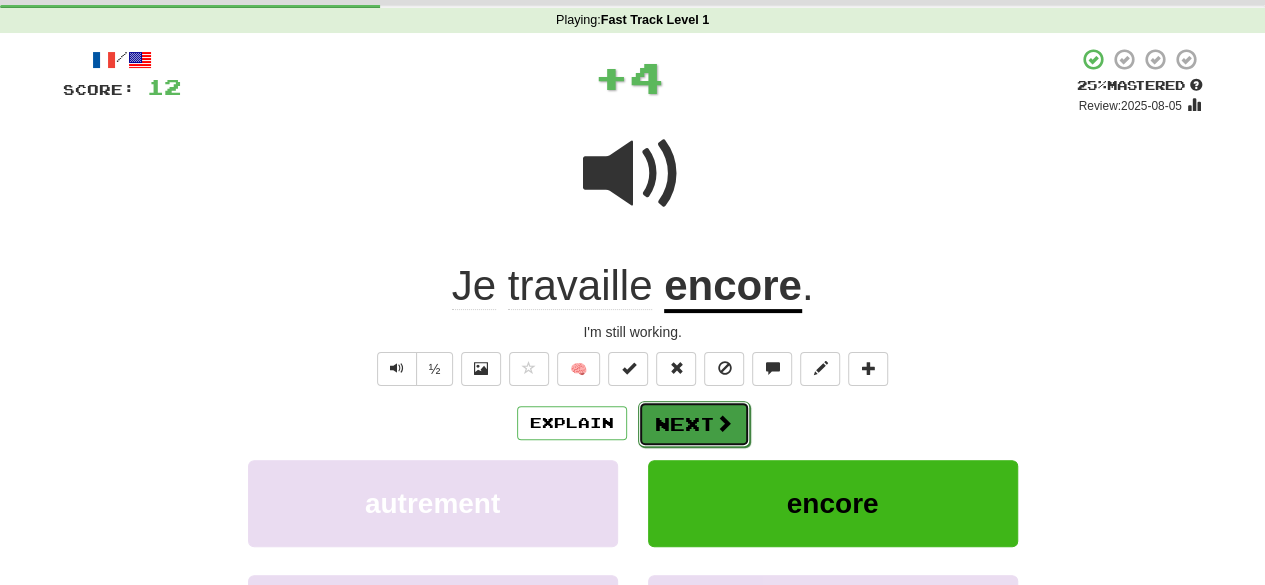 click on "Next" at bounding box center (694, 424) 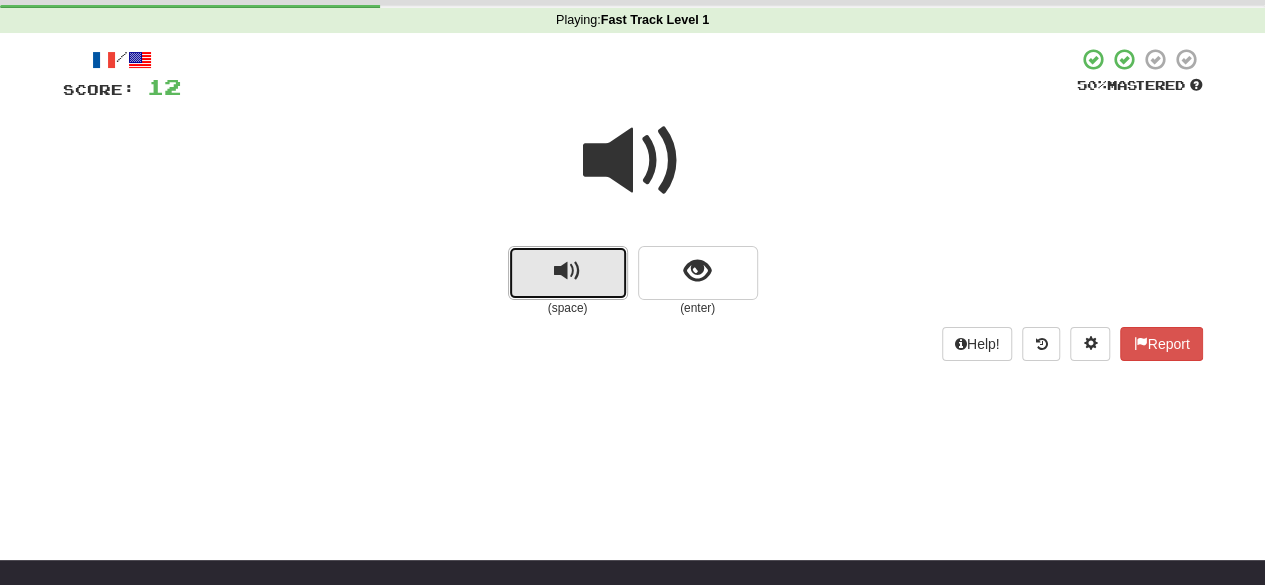 click at bounding box center (567, 271) 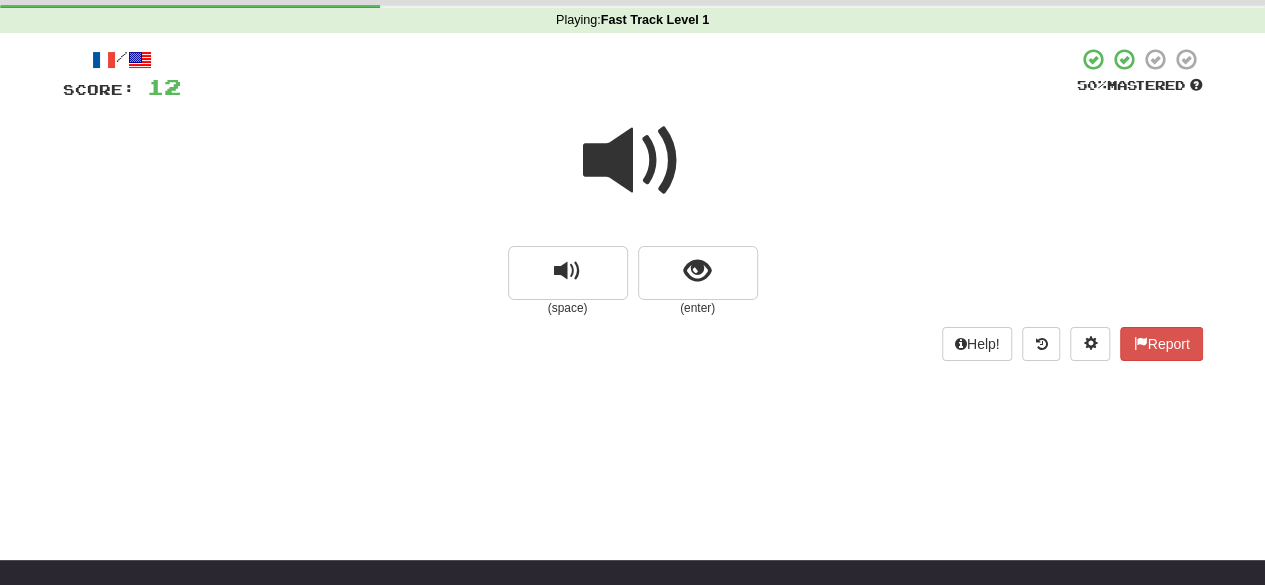 click at bounding box center [633, 161] 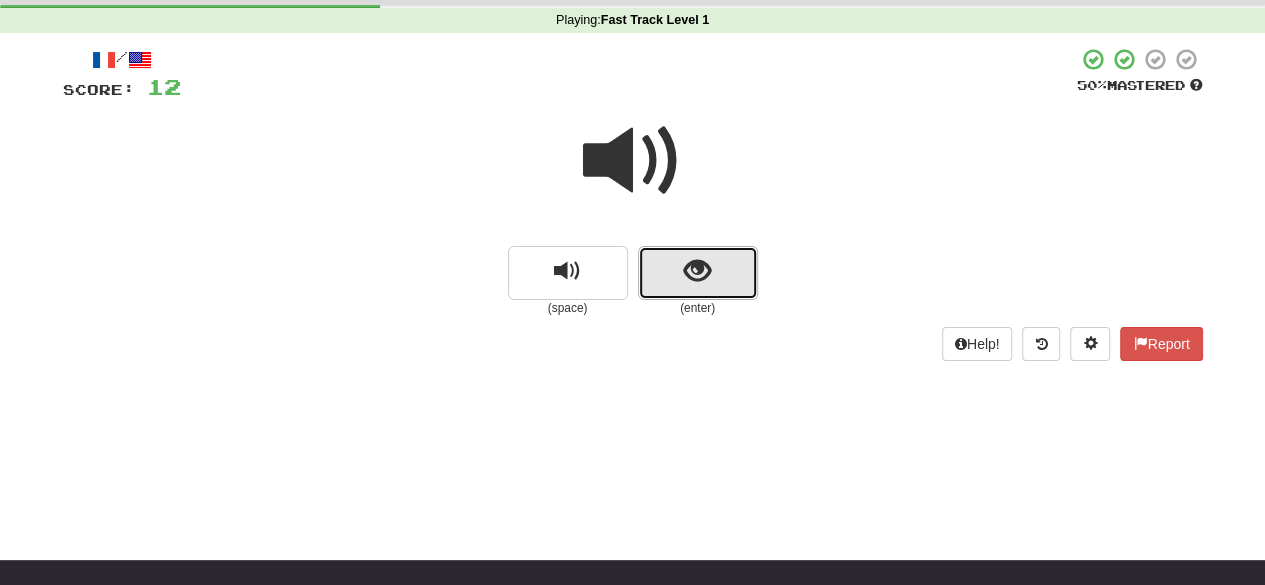 click at bounding box center (697, 271) 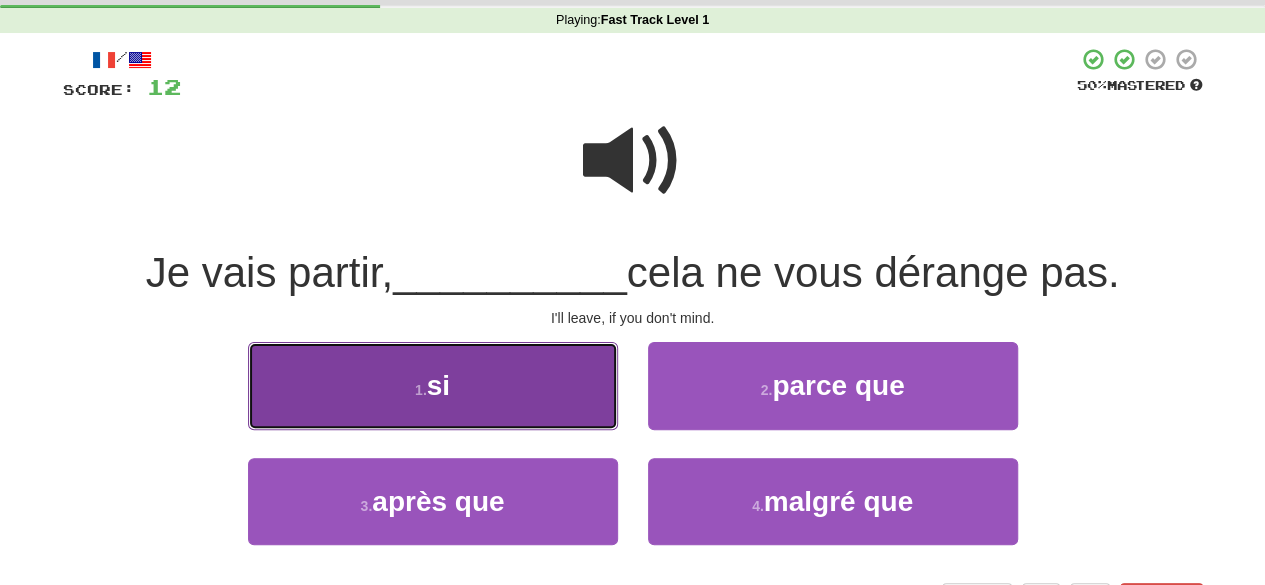 click on "1 .  si" at bounding box center (433, 385) 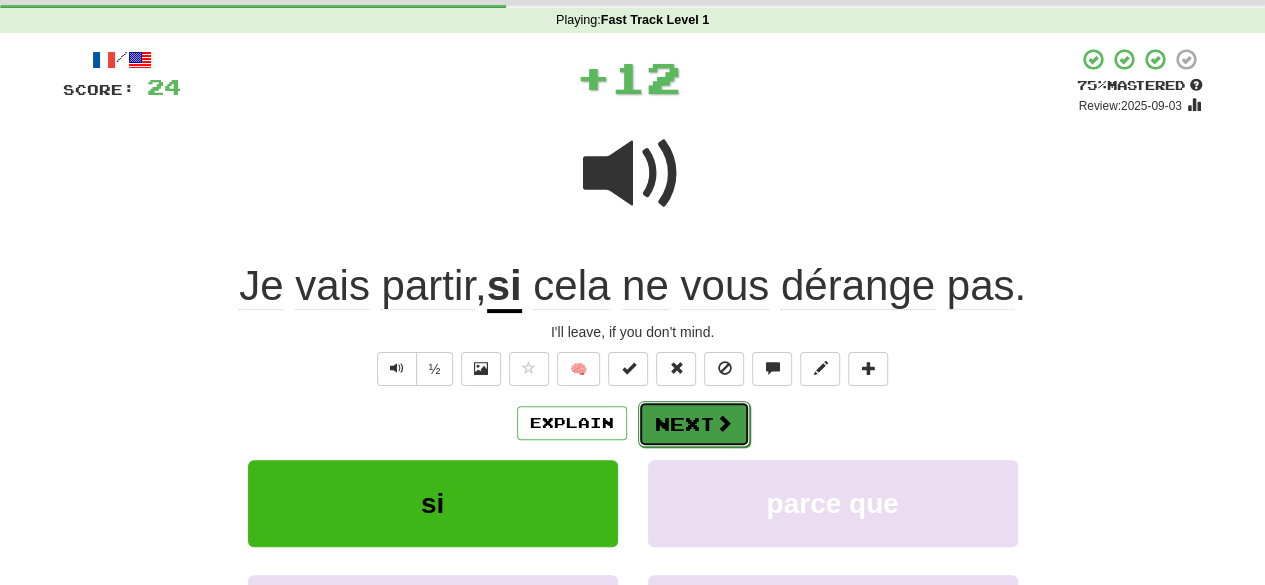 click on "Next" at bounding box center [694, 424] 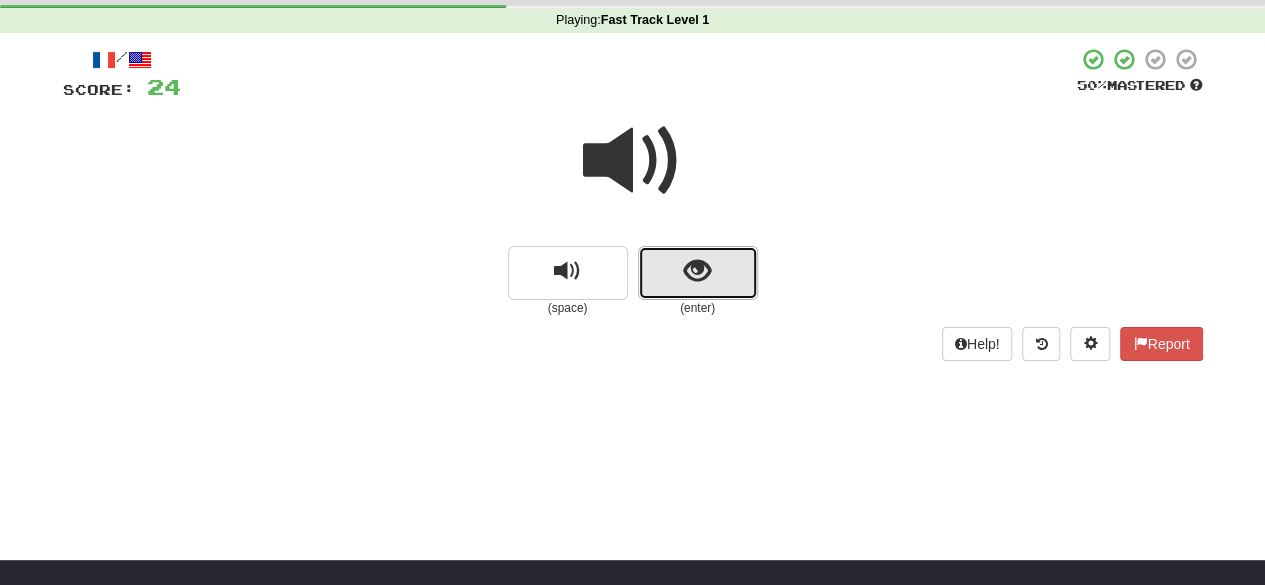 click at bounding box center [697, 271] 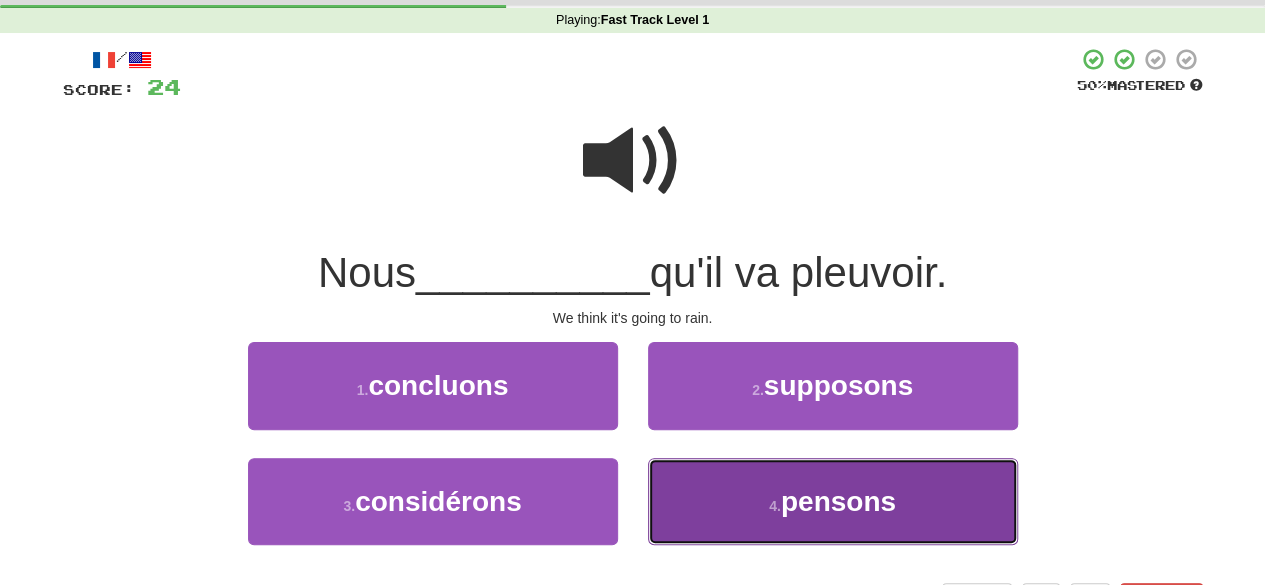 click on "pensons" at bounding box center (838, 501) 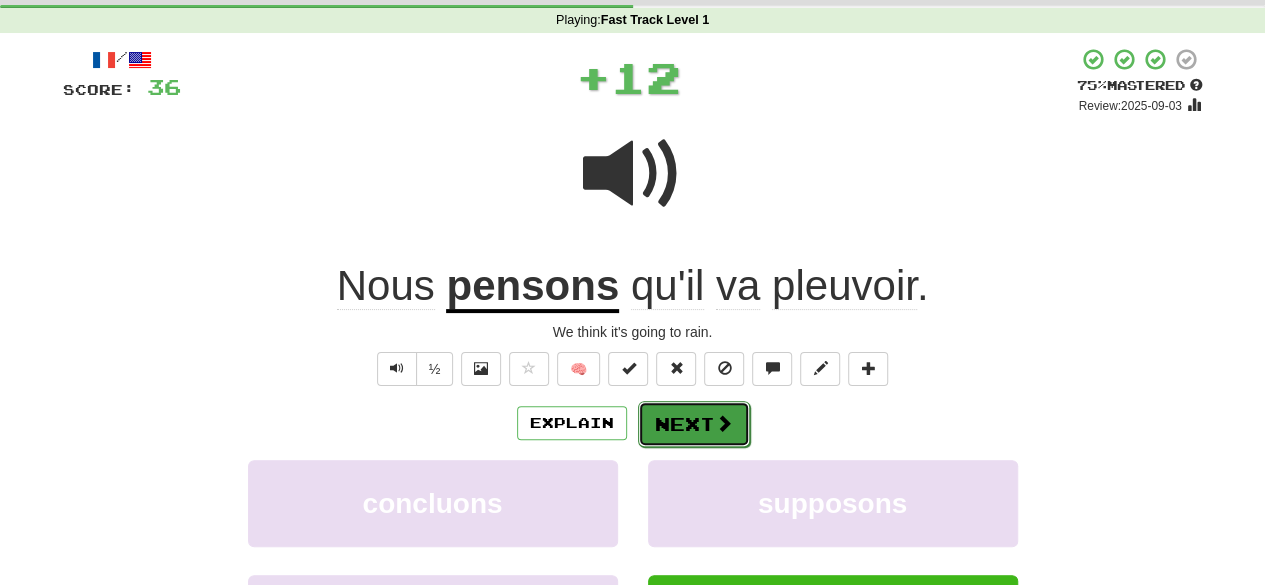 click on "Next" at bounding box center [694, 424] 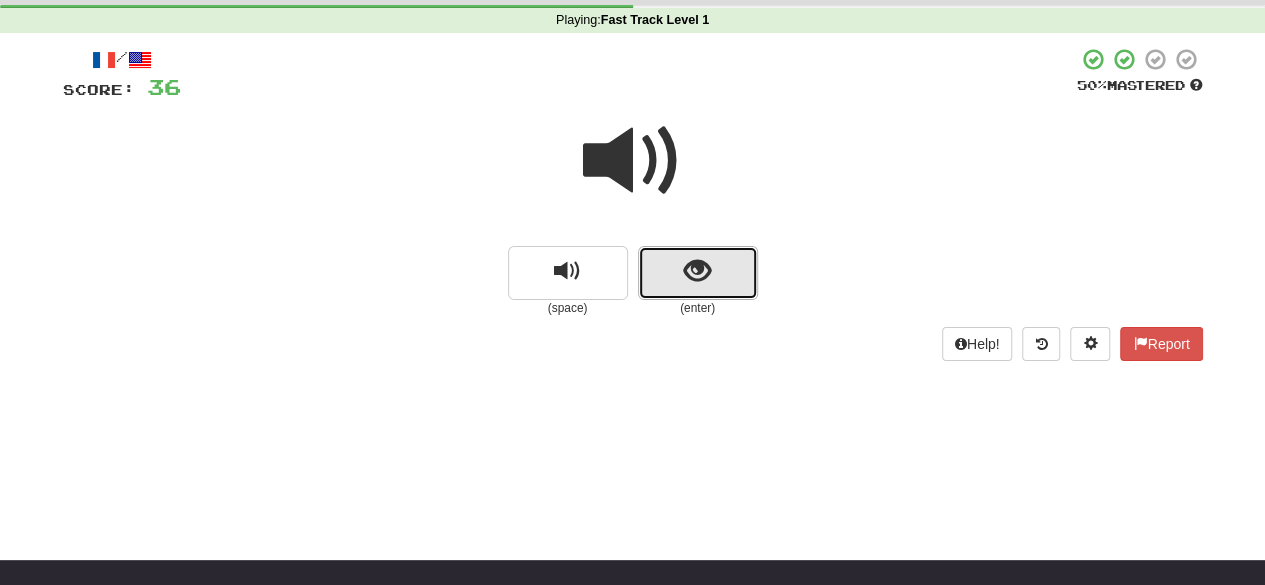 click at bounding box center [698, 273] 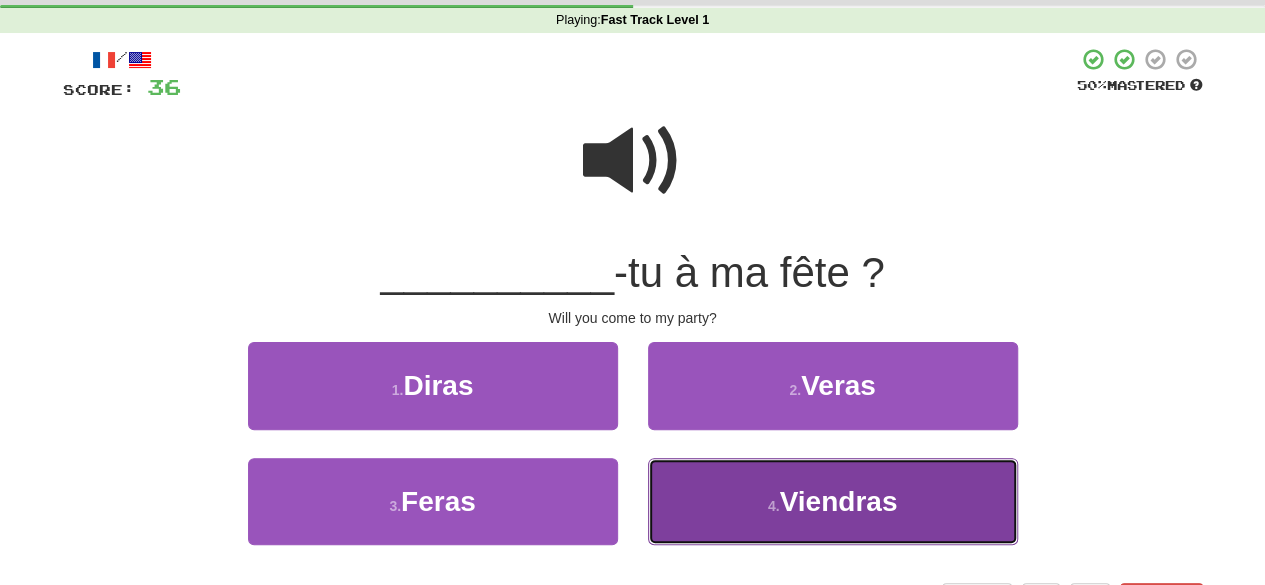 click on "4 .  Viendras" at bounding box center [833, 501] 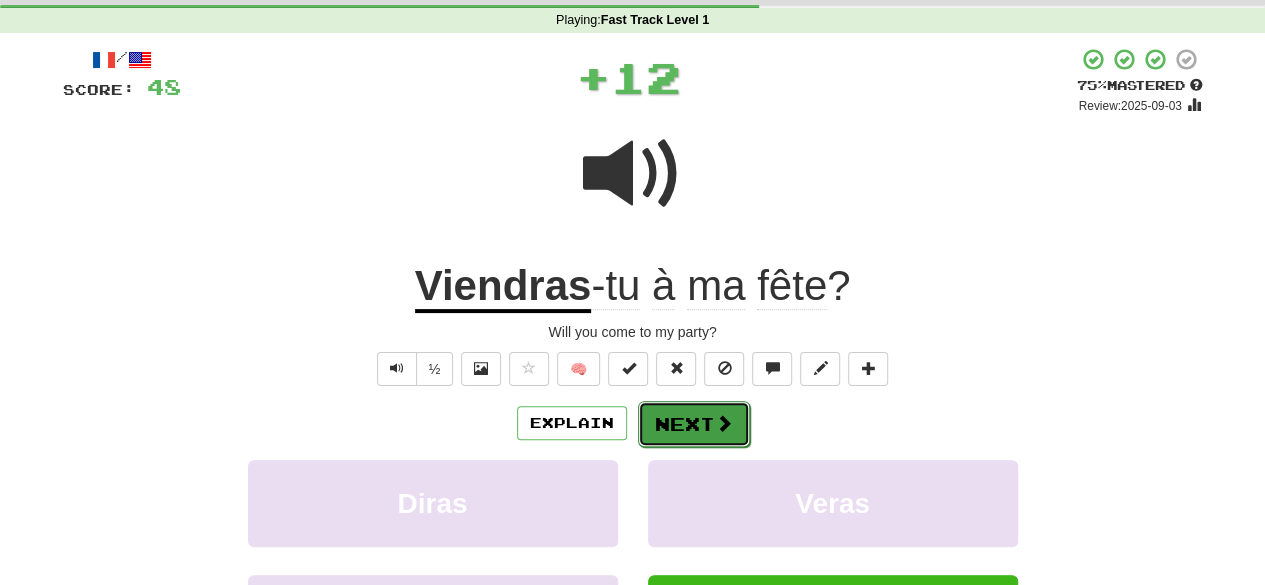 click on "Next" at bounding box center [694, 424] 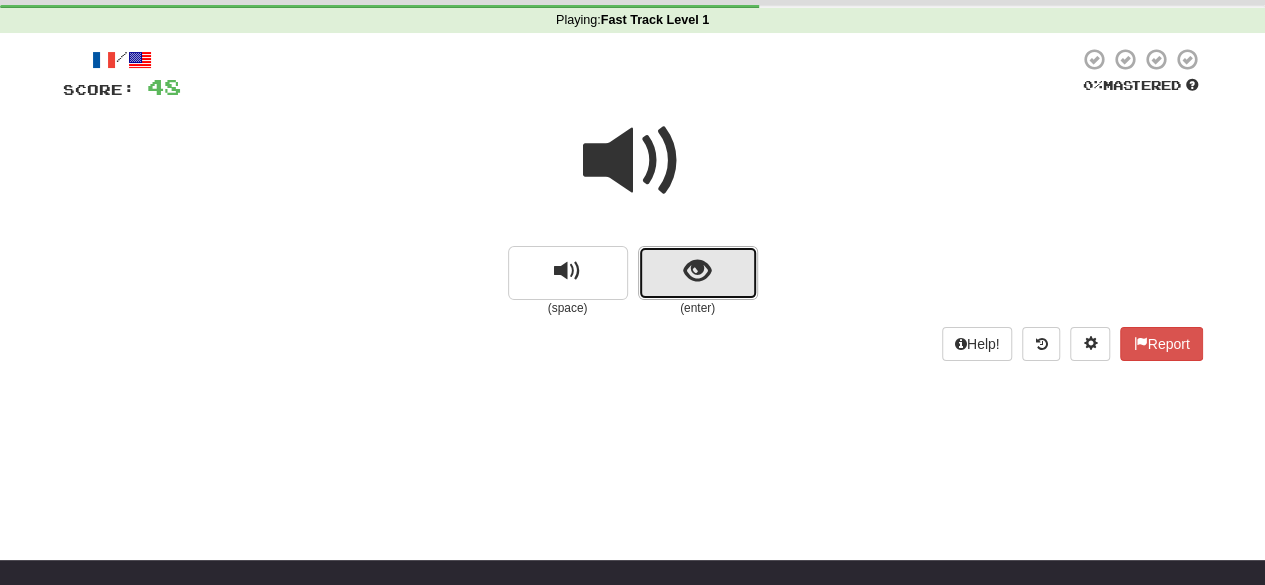 click at bounding box center (697, 271) 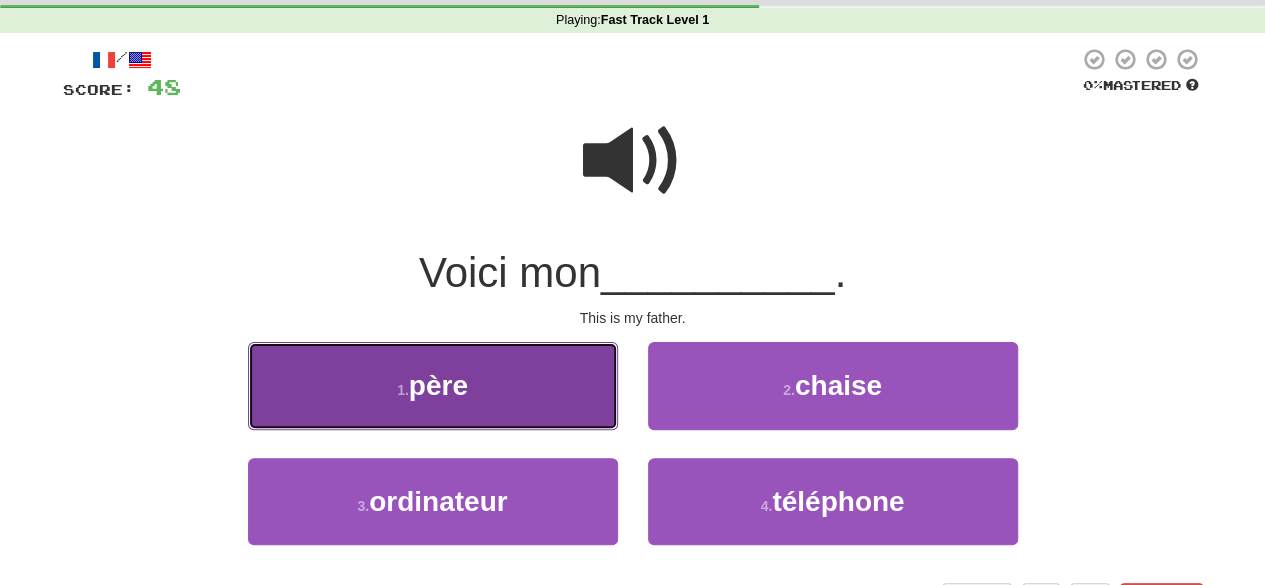 click on "1 .  père" at bounding box center [433, 385] 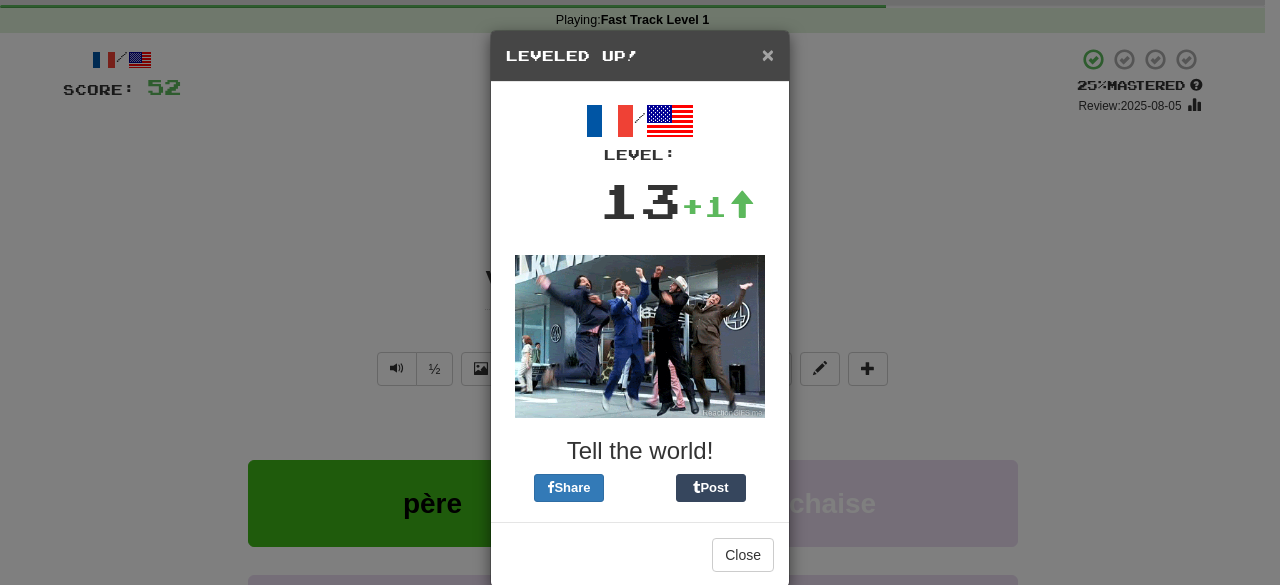 click on "×" at bounding box center (768, 54) 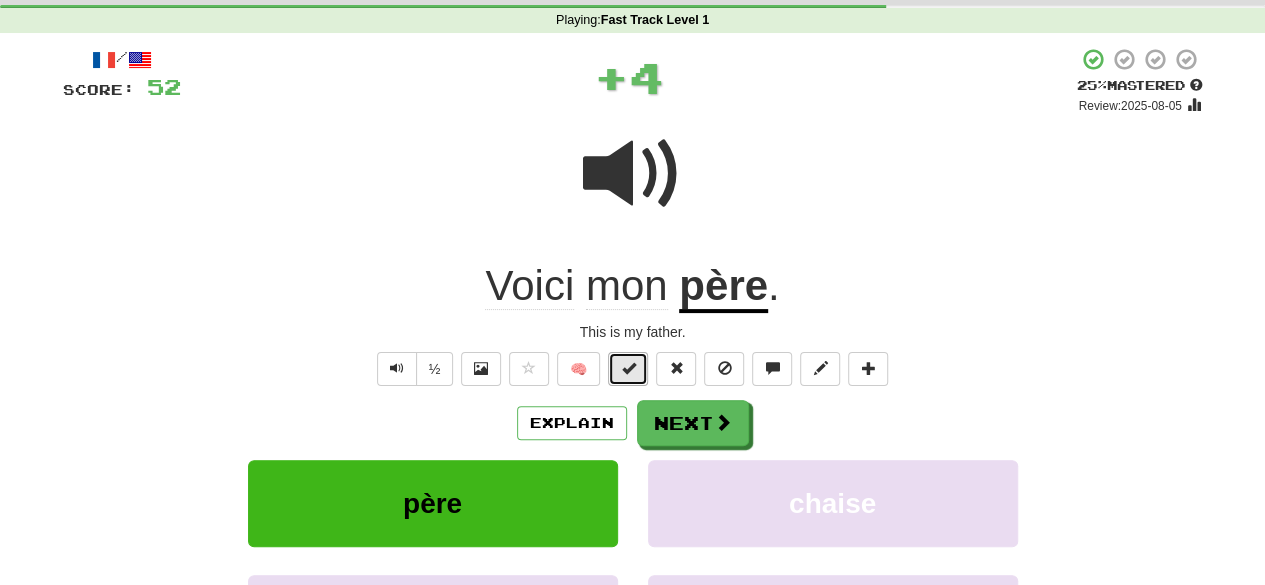 click at bounding box center (628, 368) 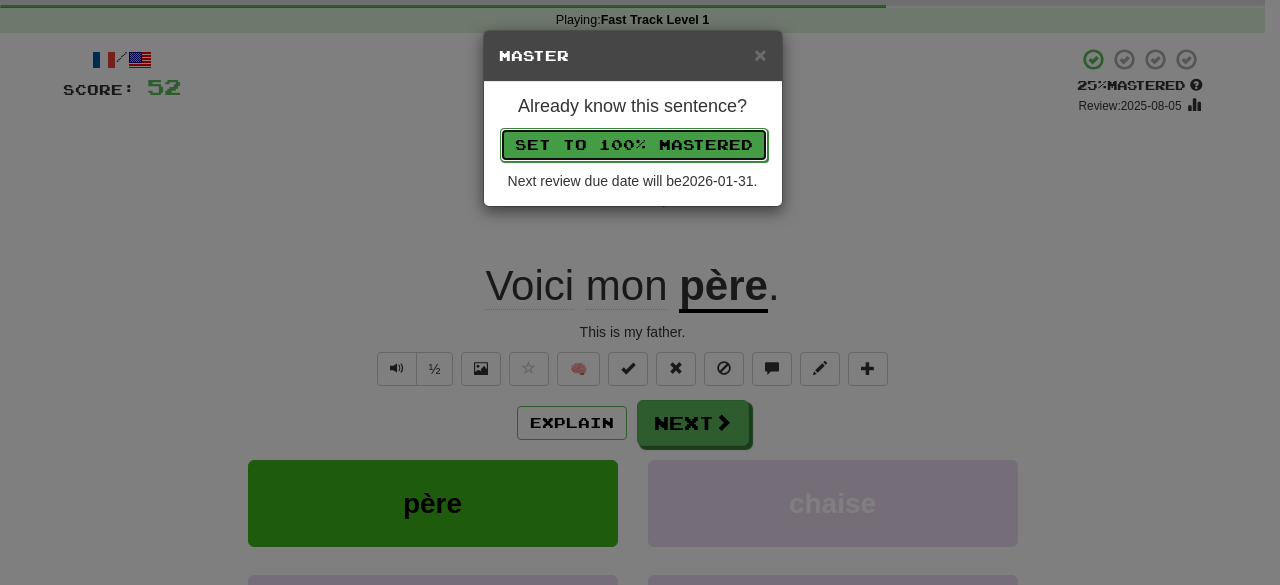 click on "Set to 100% Mastered" at bounding box center (634, 145) 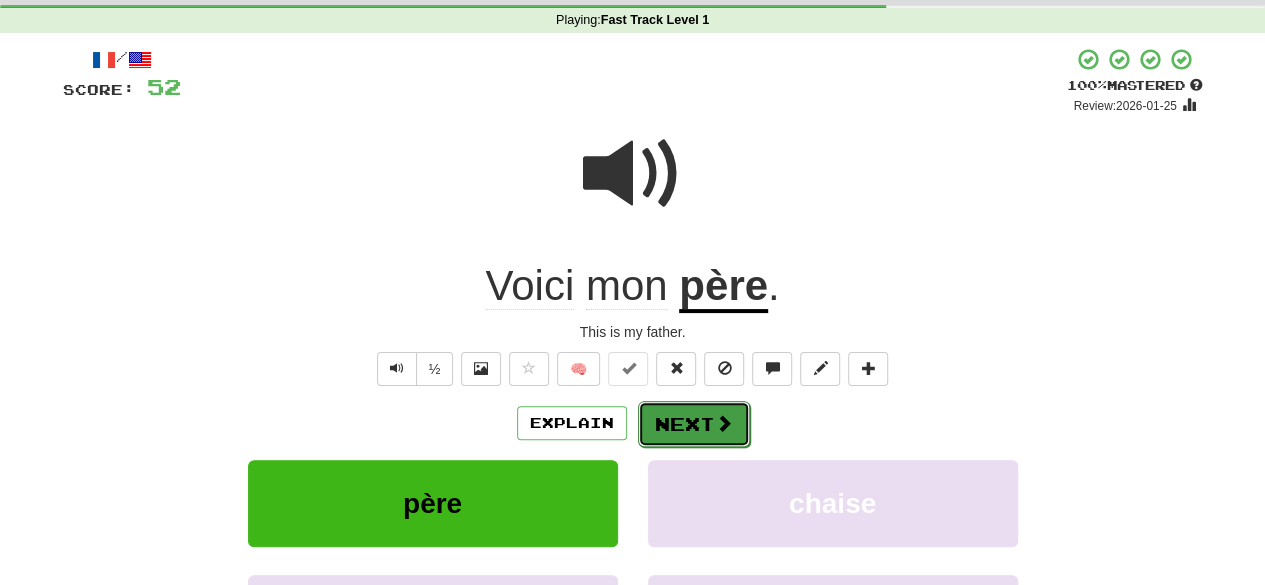 click on "Next" at bounding box center (694, 424) 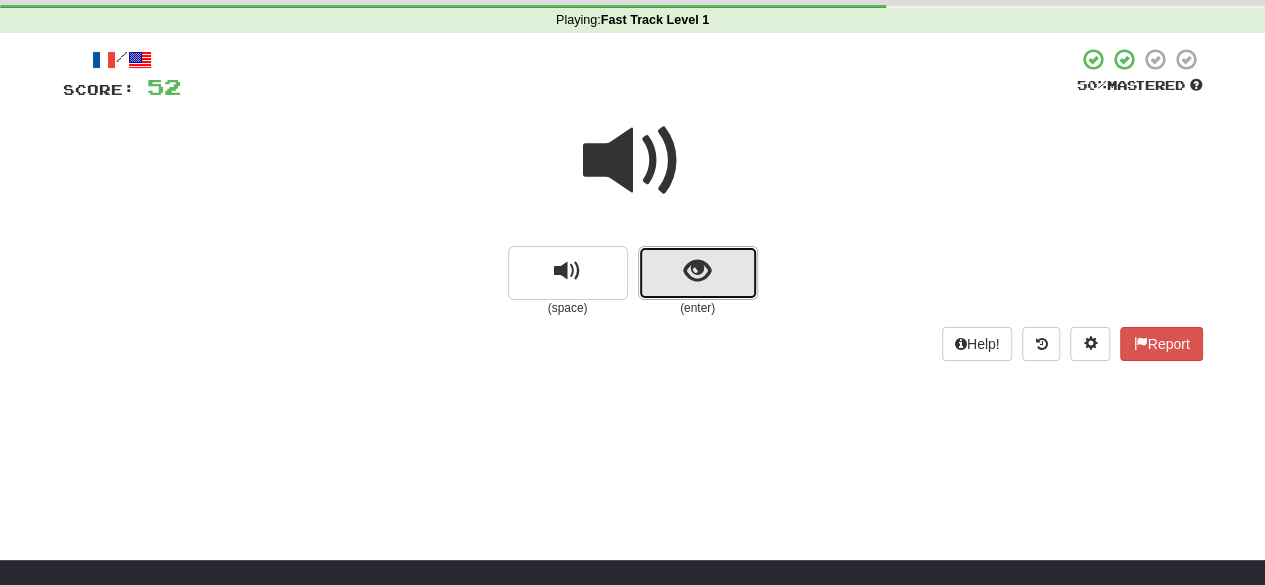 click at bounding box center [698, 273] 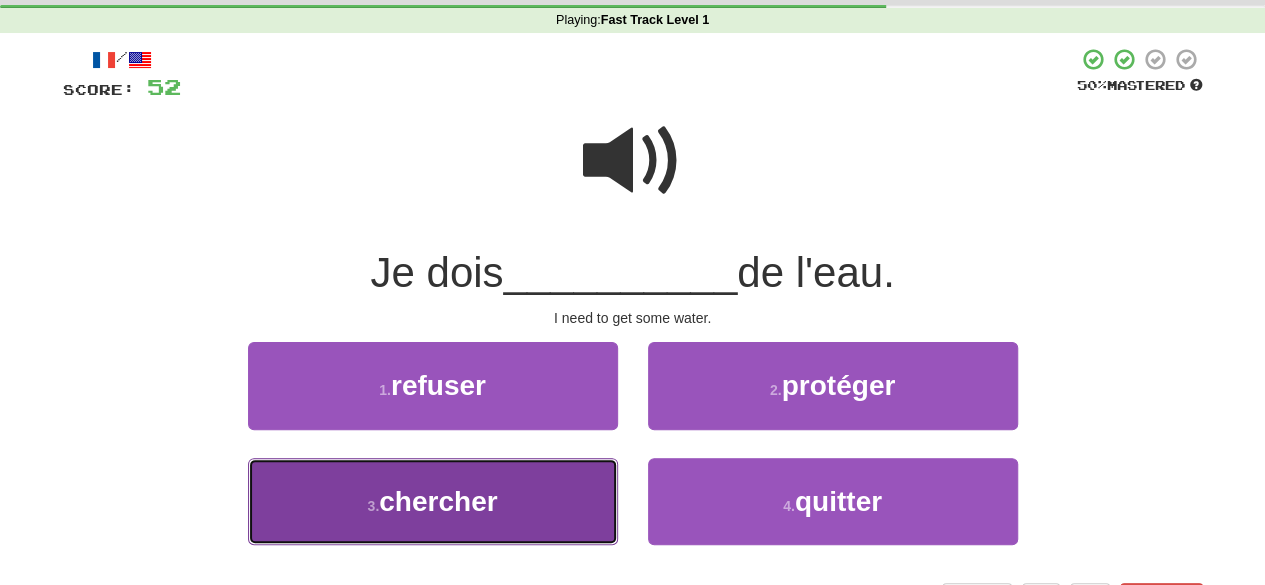 click on "3 .  chercher" at bounding box center (433, 501) 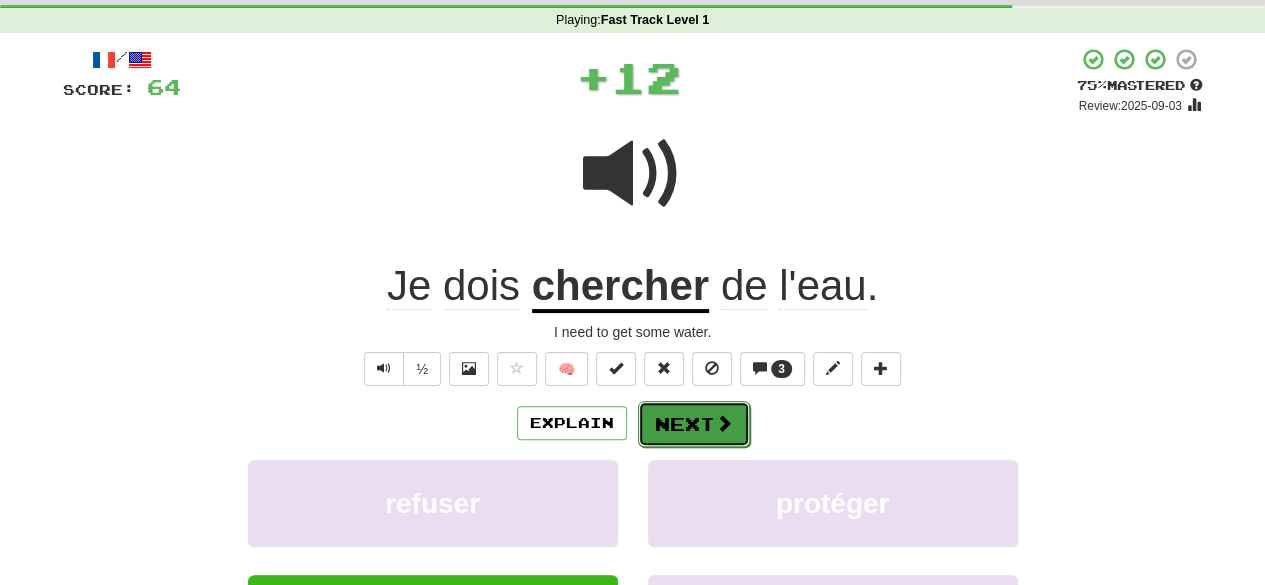 click on "Next" at bounding box center [694, 424] 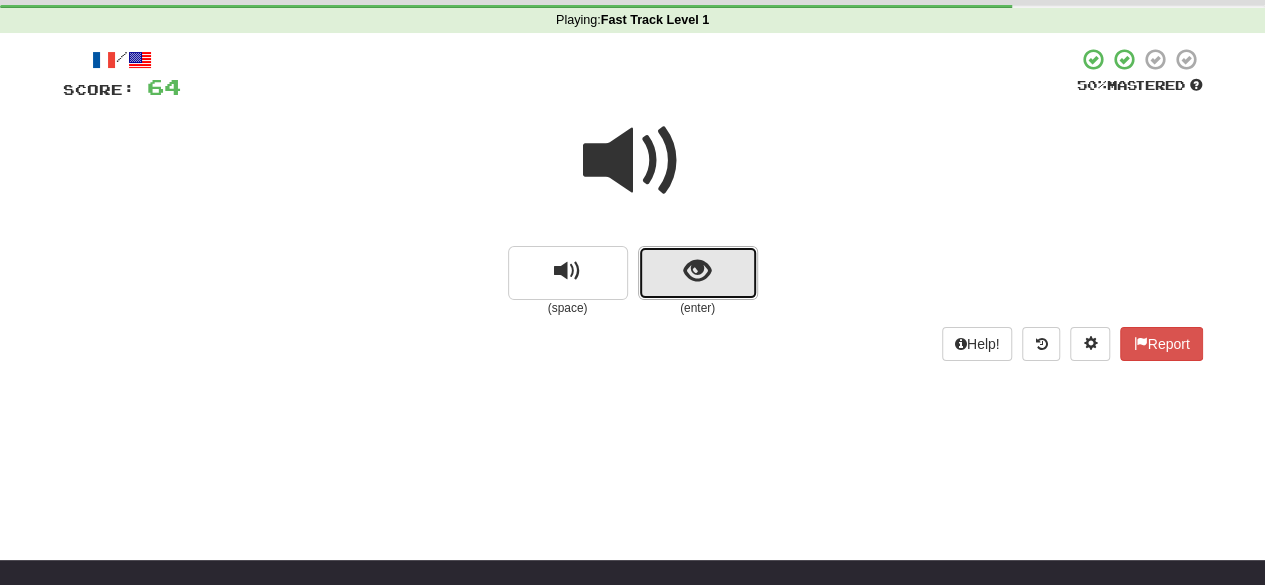 click at bounding box center (697, 271) 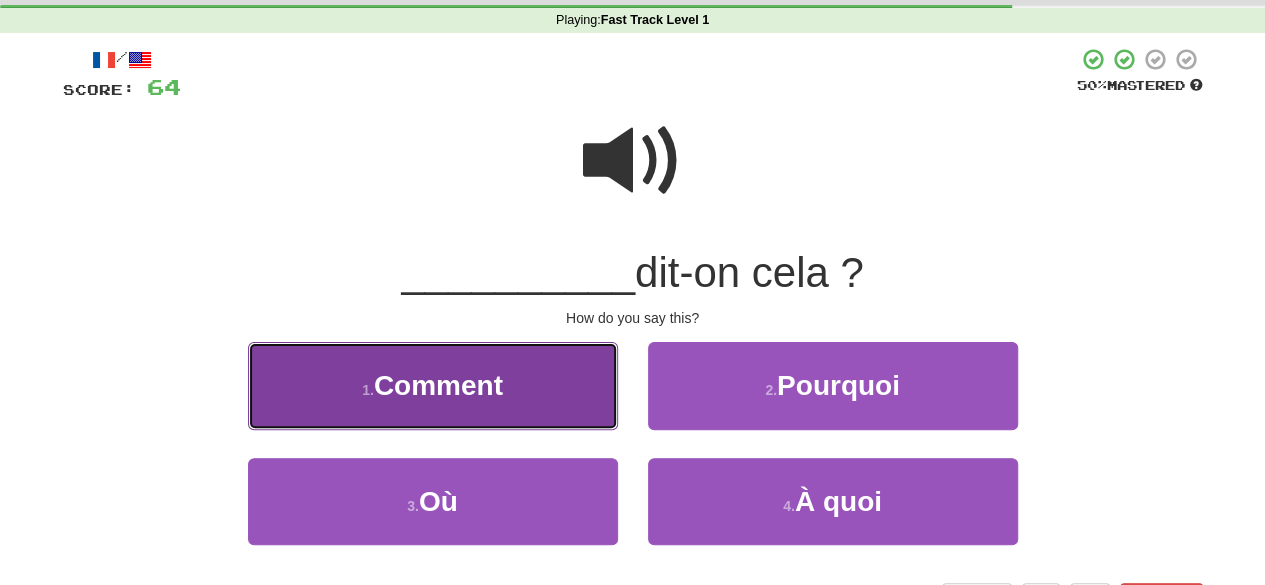 click on "1 .  Comment" at bounding box center (433, 385) 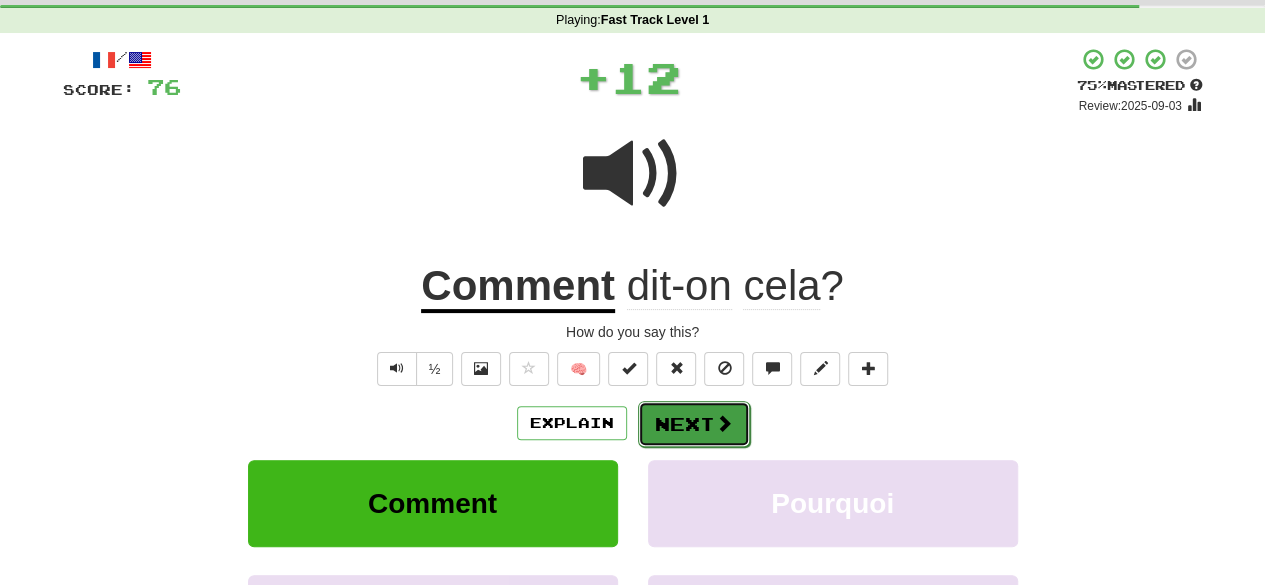 click on "Next" at bounding box center [694, 424] 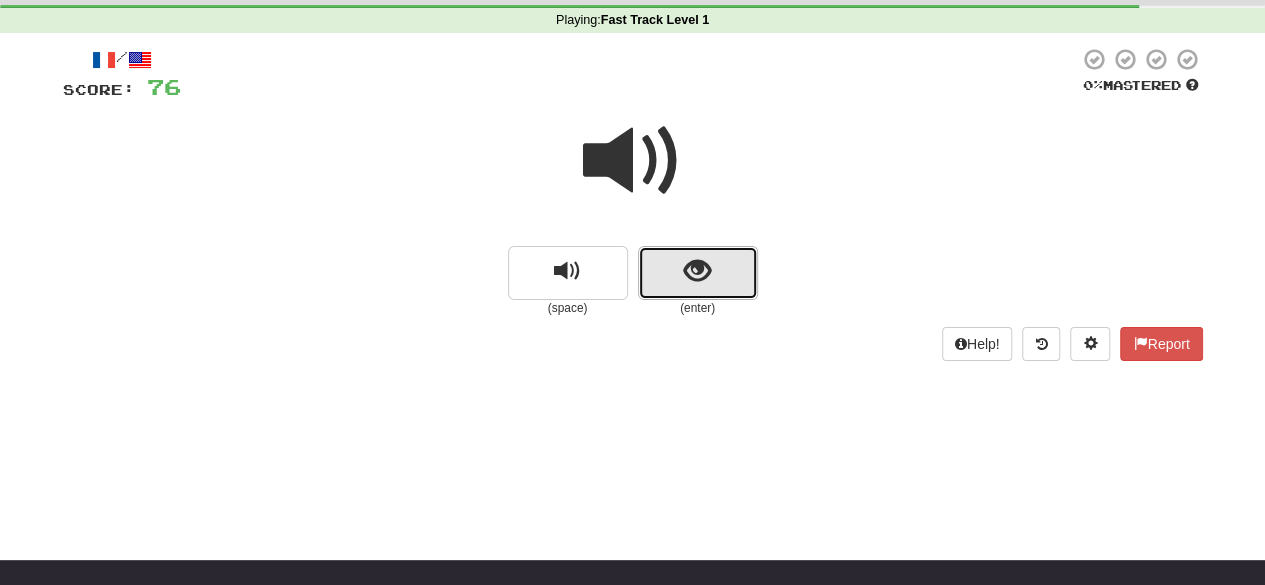 click at bounding box center (698, 273) 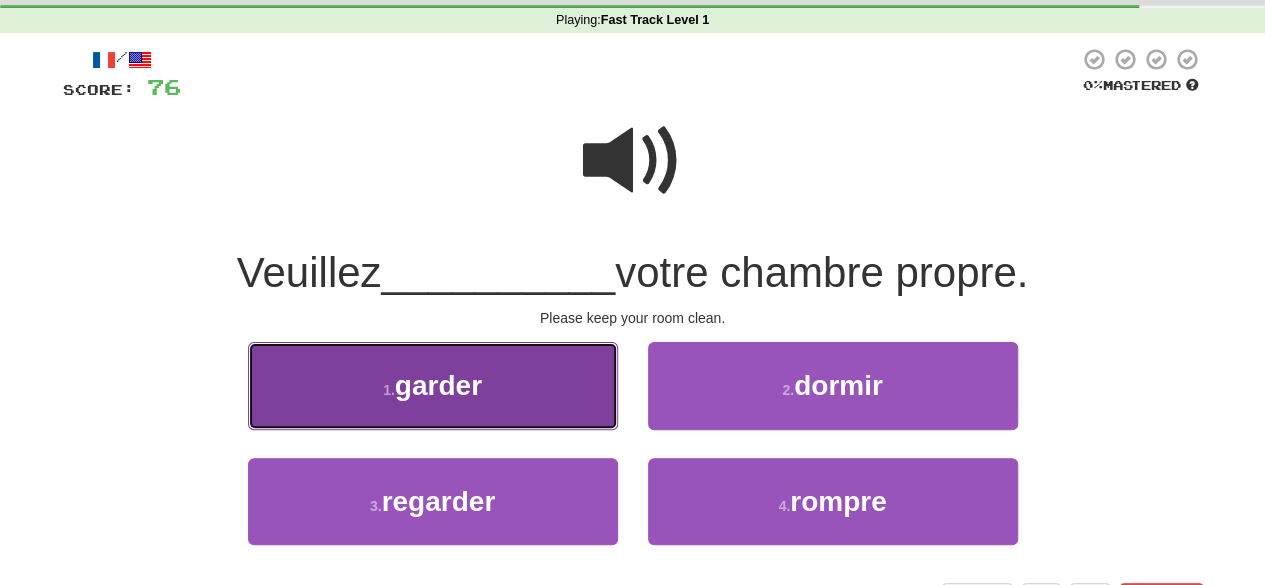 click on "1 .  garder" at bounding box center (433, 385) 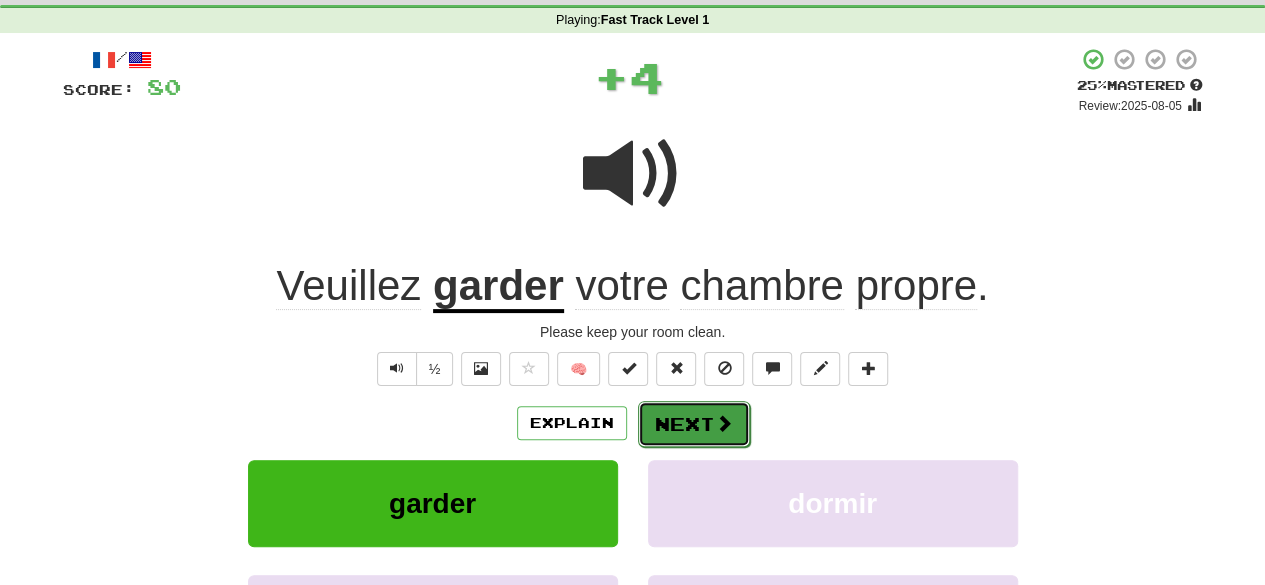 click on "Next" at bounding box center [694, 424] 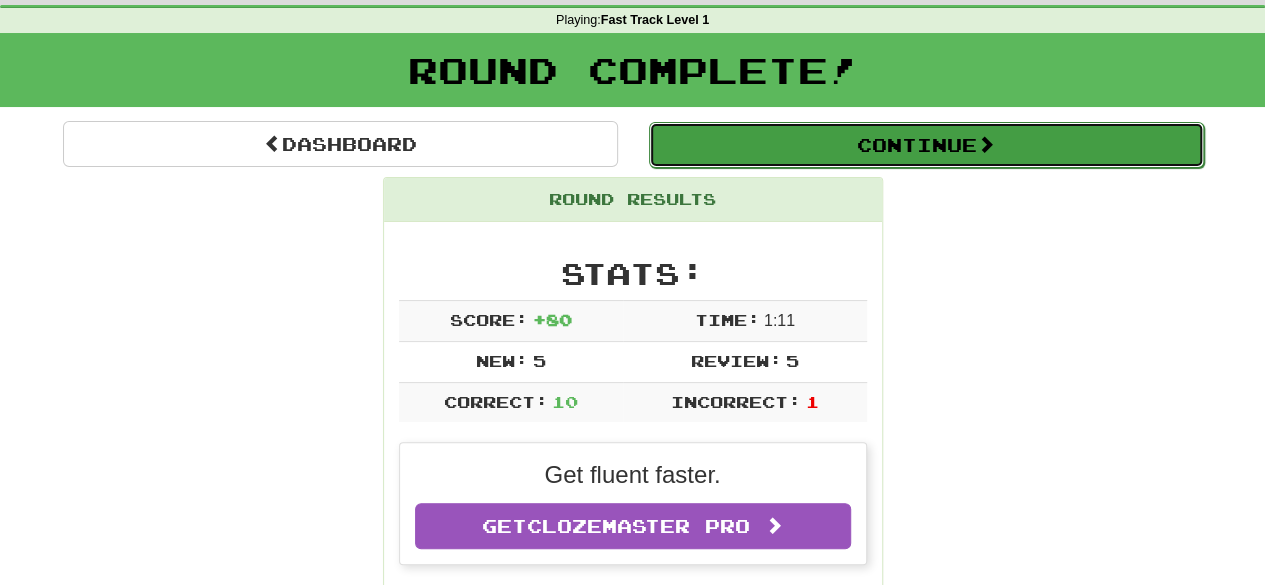 click on "Continue" at bounding box center (926, 145) 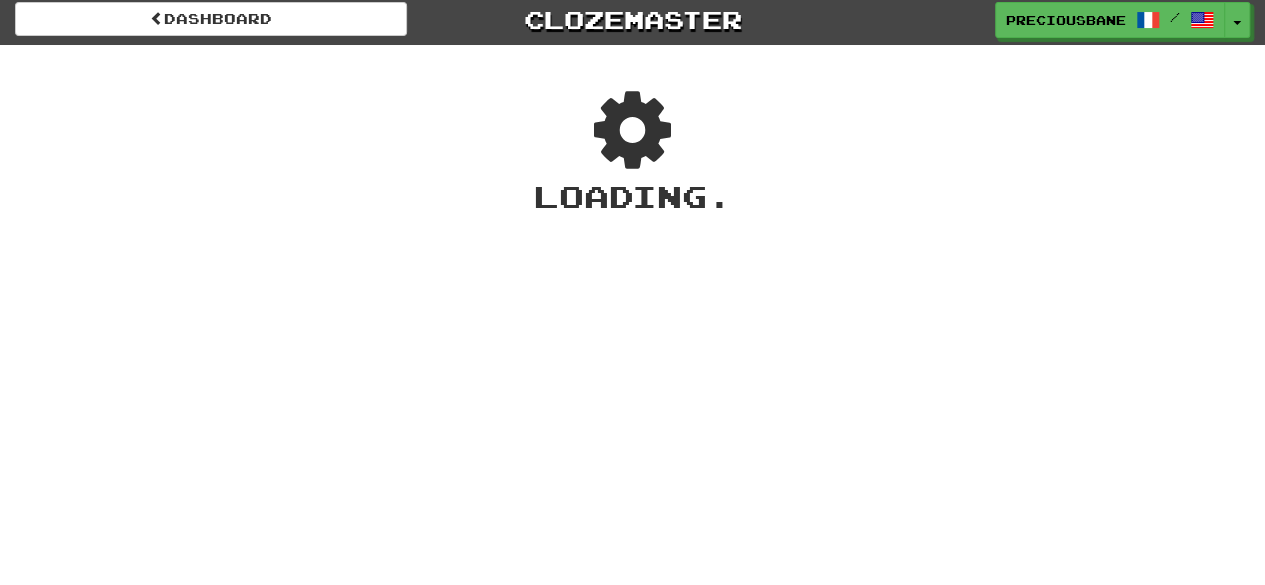 scroll, scrollTop: 3, scrollLeft: 0, axis: vertical 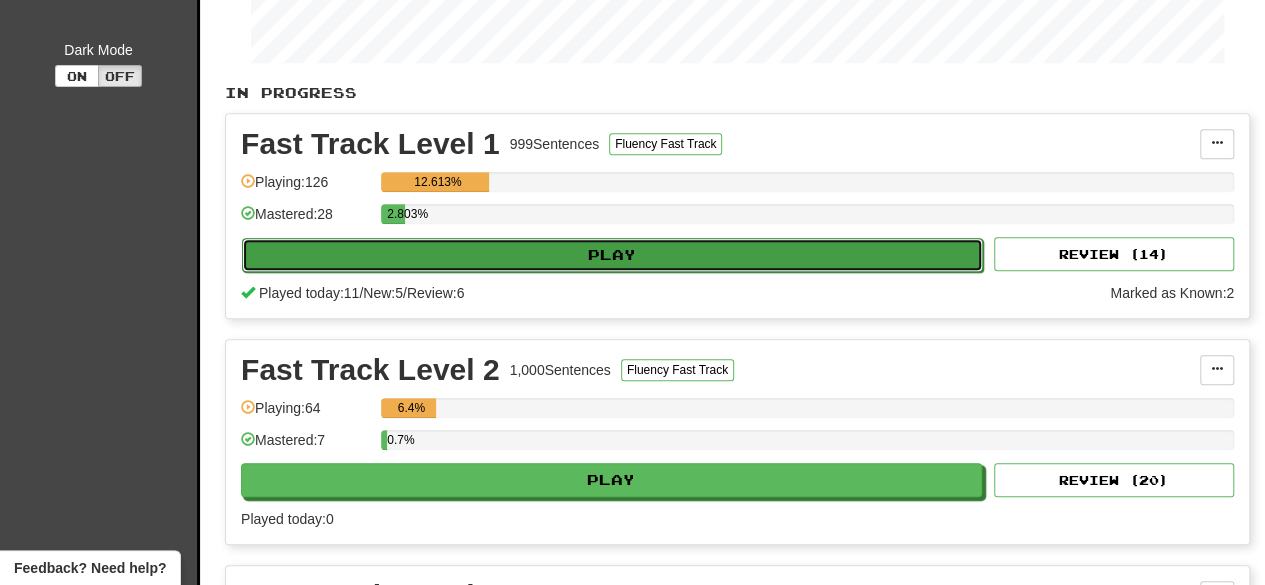 click on "Play" at bounding box center (612, 255) 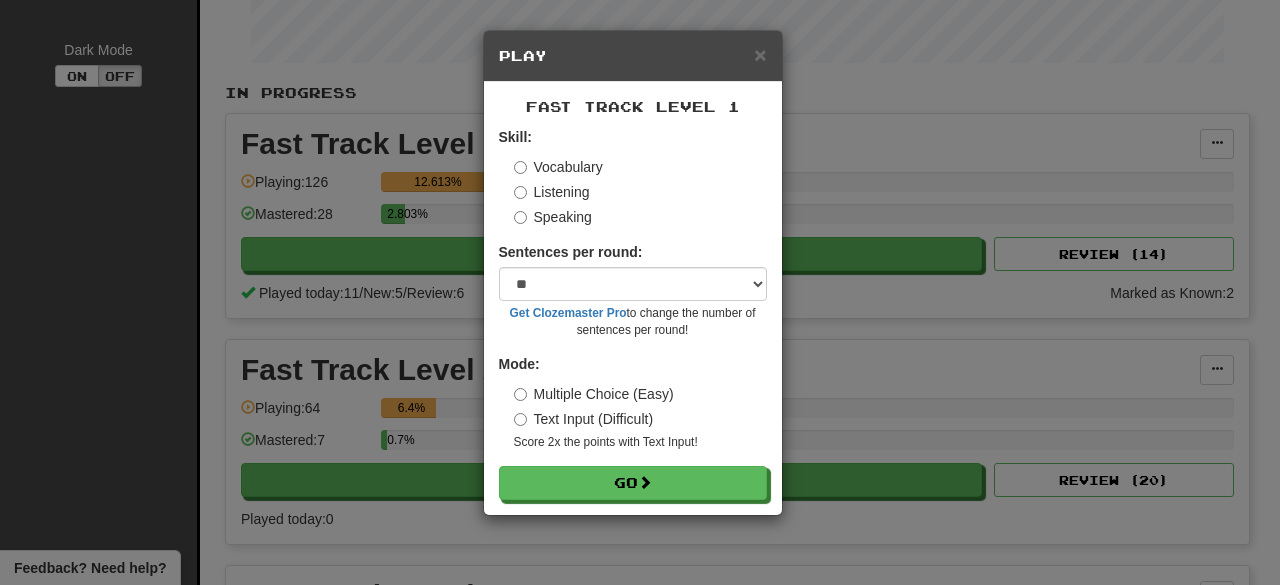 click on "Listening" at bounding box center (552, 192) 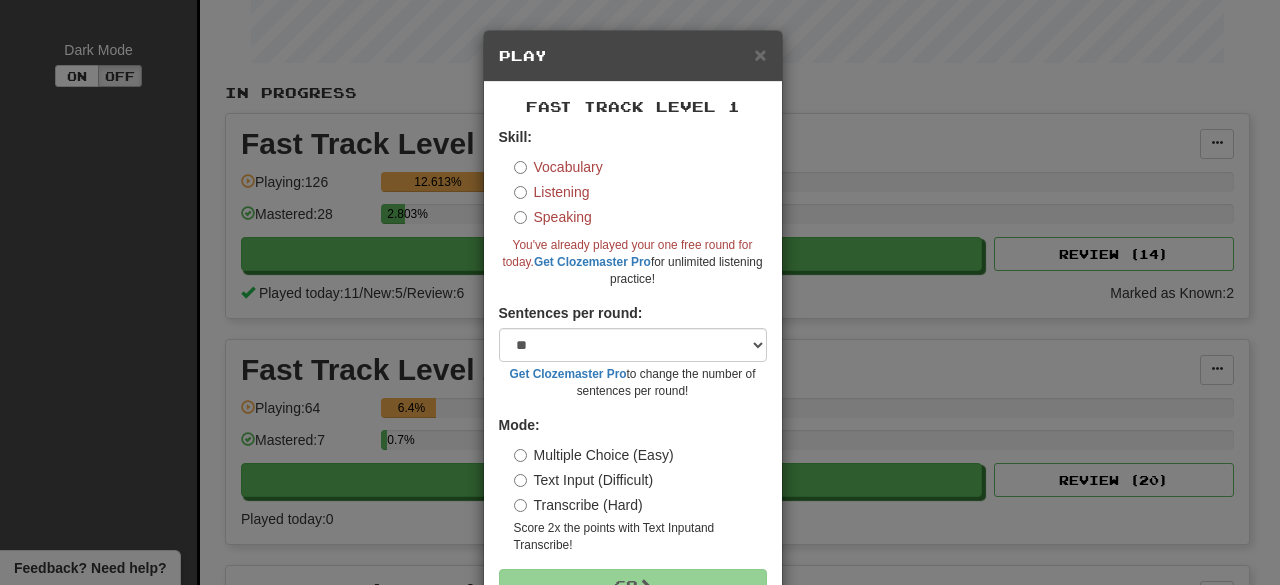 click on "Skill: Vocabulary Listening Speaking You've already played your one free round for today.  Get Clozemaster Pro  for unlimited listening practice!" at bounding box center (633, 207) 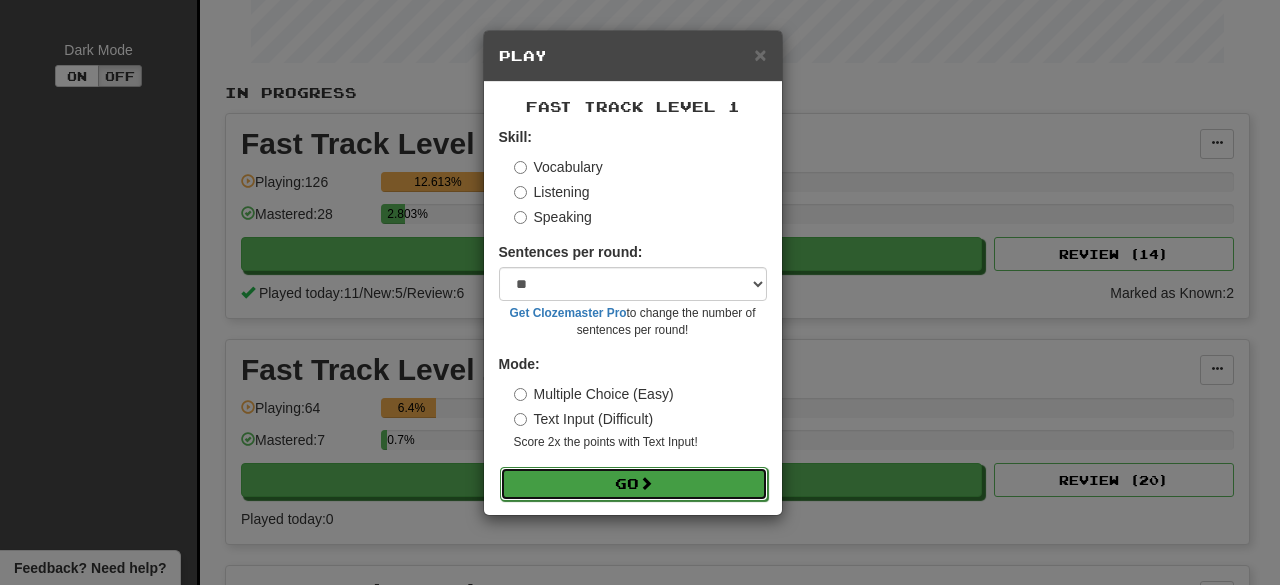 click at bounding box center (646, 483) 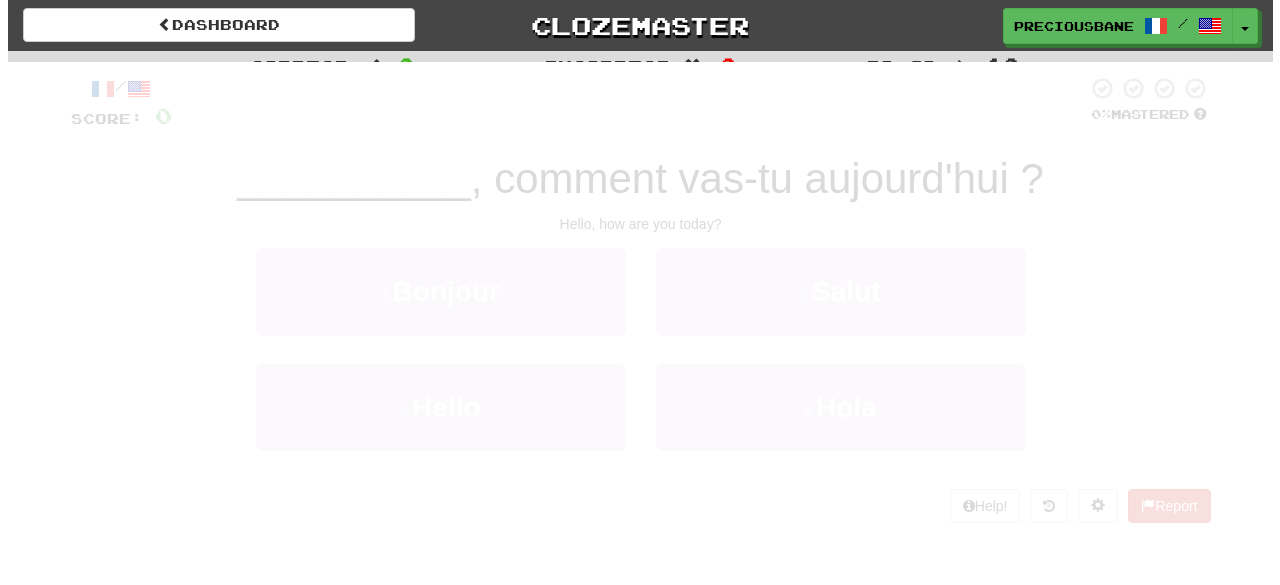 scroll, scrollTop: 0, scrollLeft: 0, axis: both 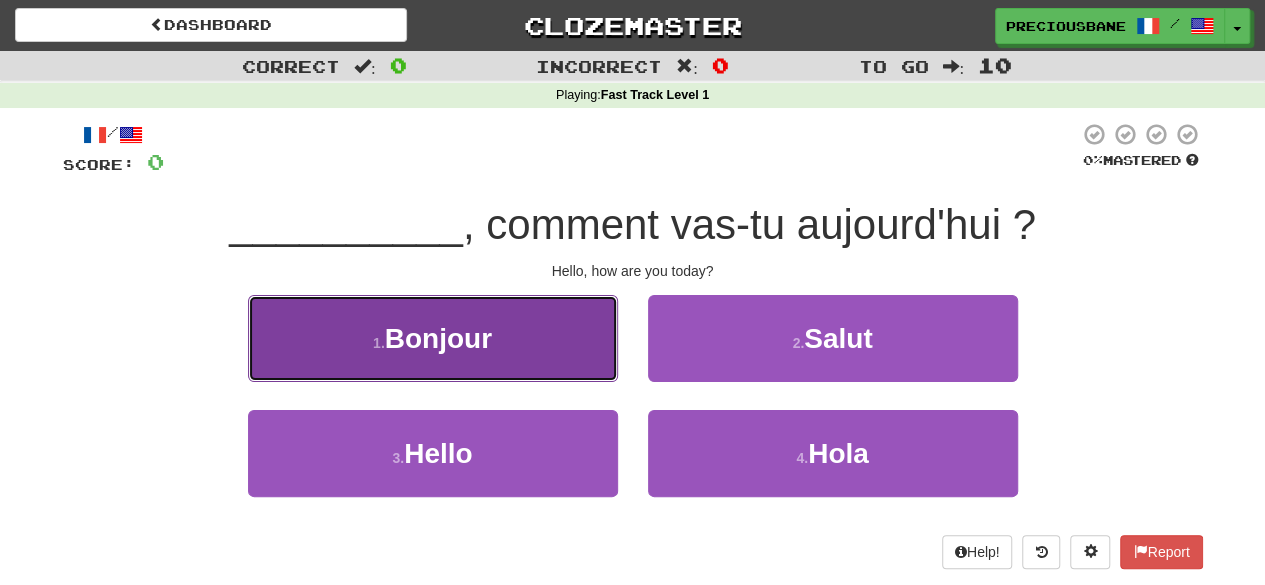 click on "1 .  Bonjour" at bounding box center [433, 338] 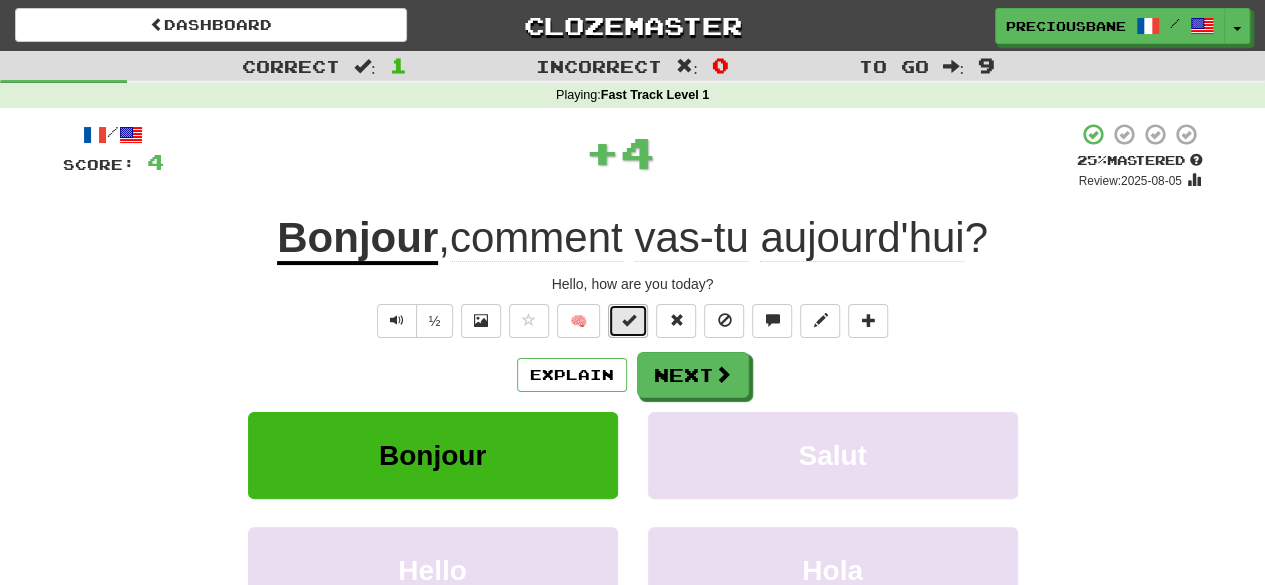 click at bounding box center [628, 320] 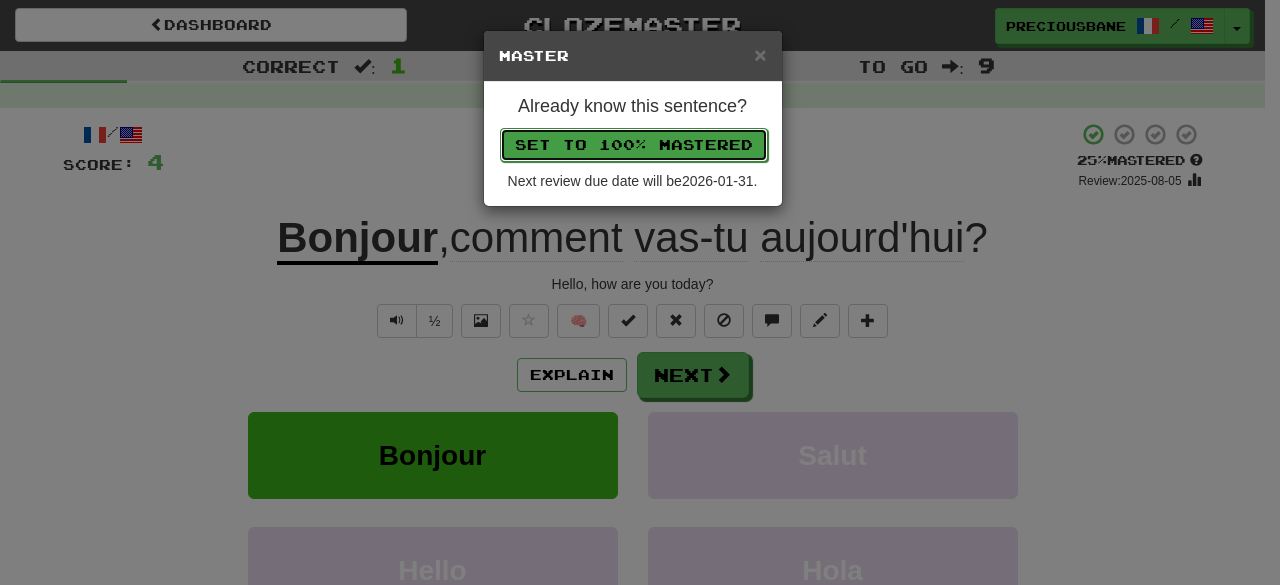 click on "Set to 100% Mastered" at bounding box center (634, 145) 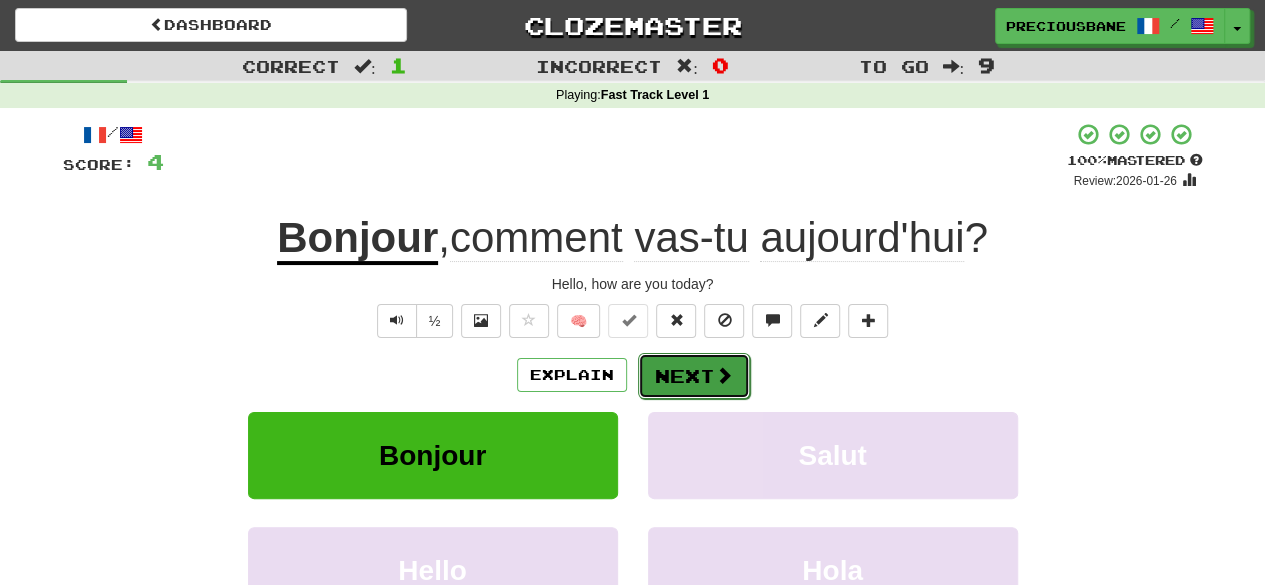 click on "Next" at bounding box center [694, 376] 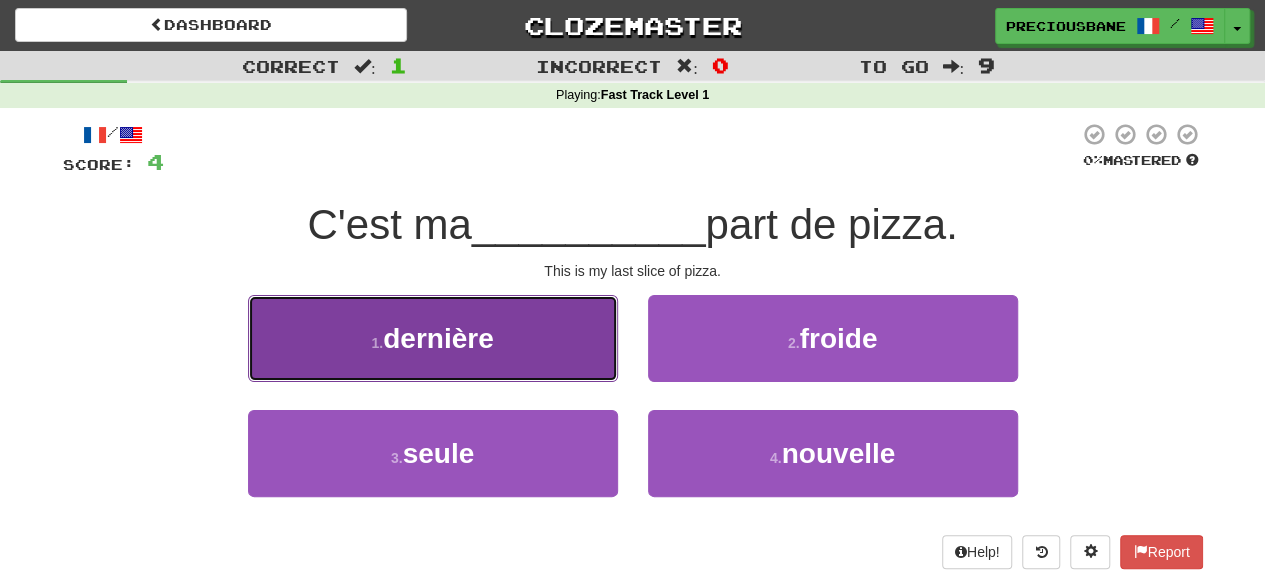 click on "1 .  dernière" at bounding box center (433, 338) 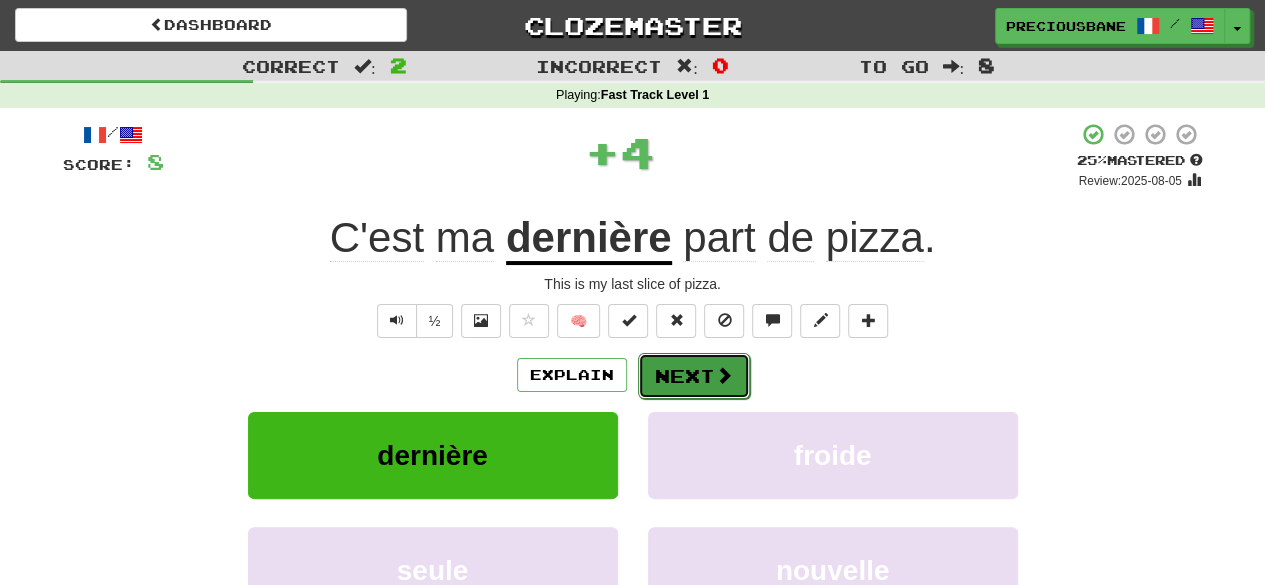 click on "Next" at bounding box center [694, 376] 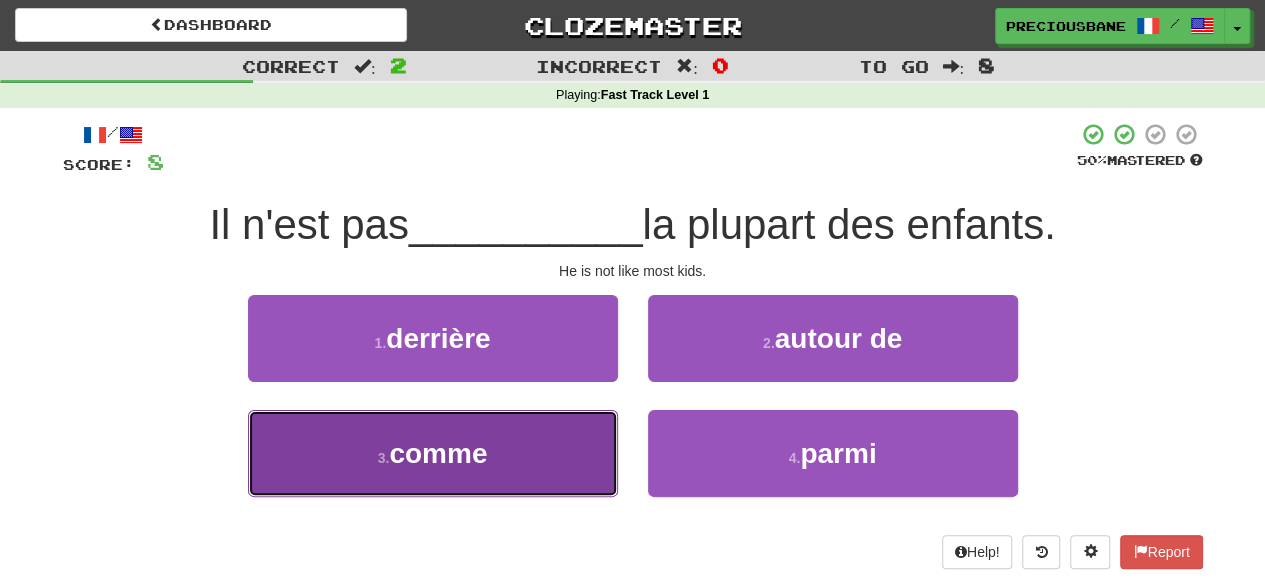 click on "comme" at bounding box center [438, 453] 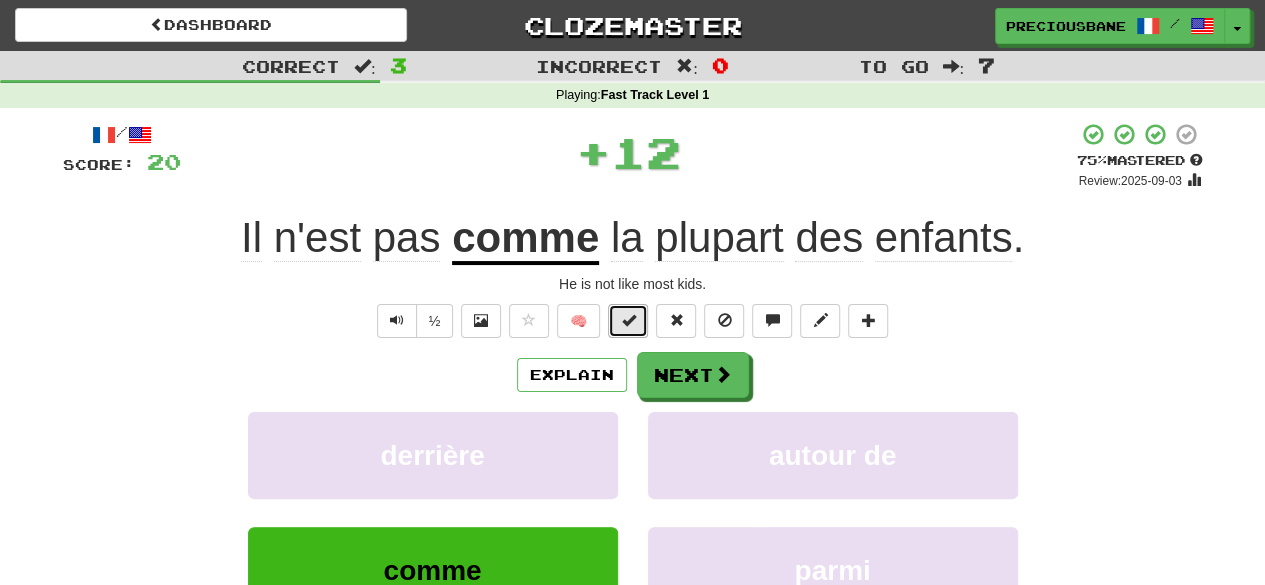 click at bounding box center [628, 320] 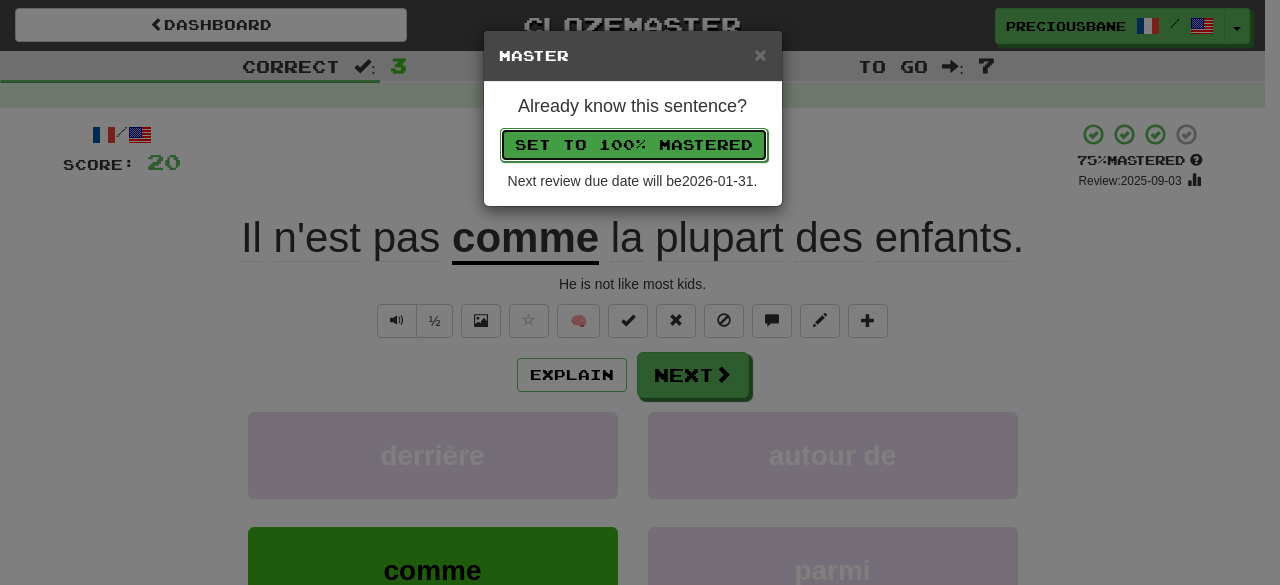 click on "Set to 100% Mastered" at bounding box center [634, 145] 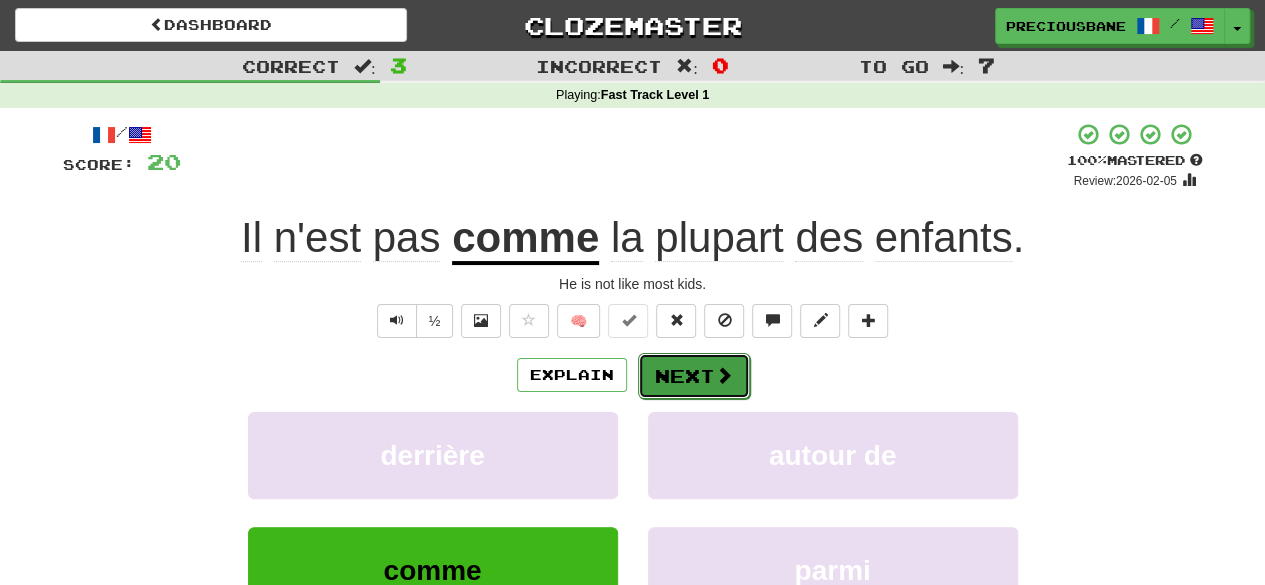 click on "Next" at bounding box center (694, 376) 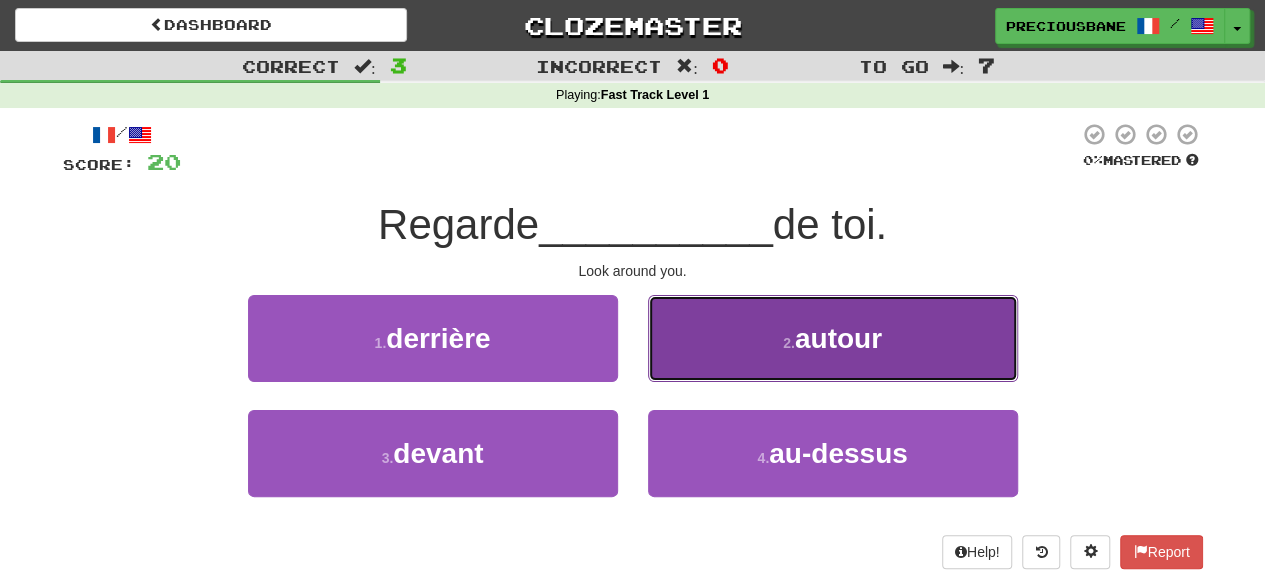click on "autour" at bounding box center (838, 338) 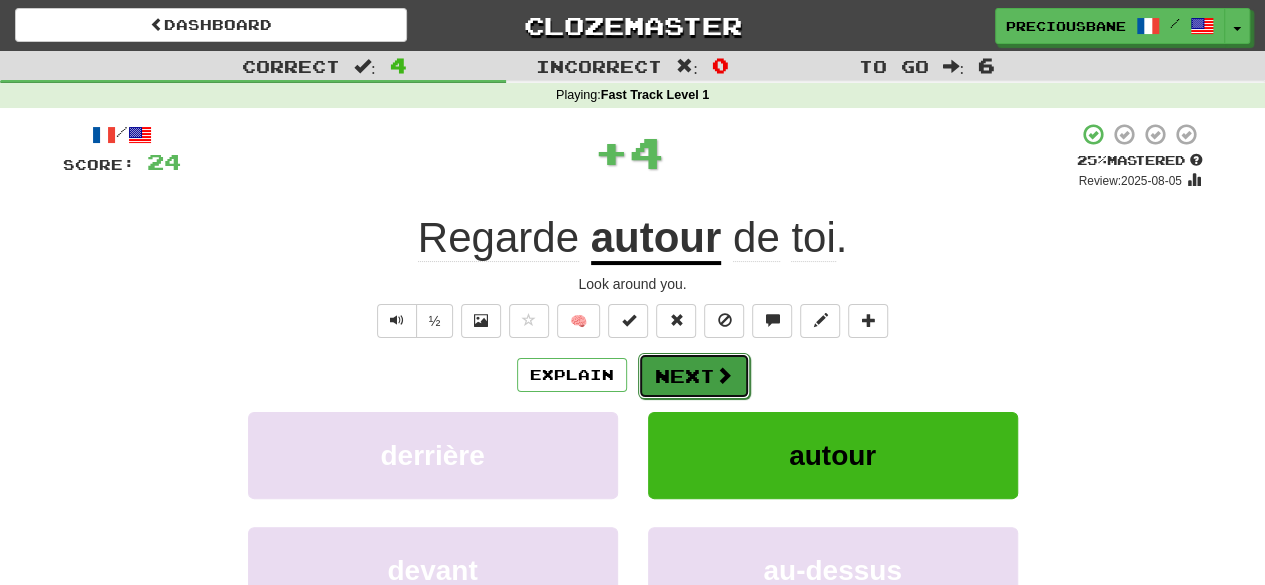 click on "Next" at bounding box center (694, 376) 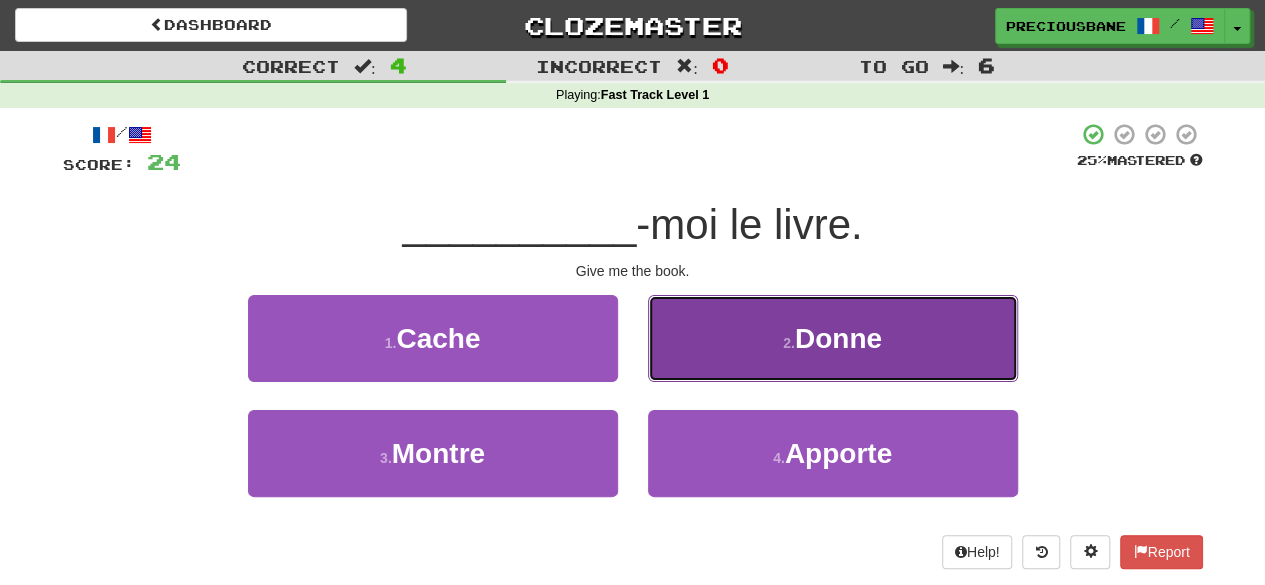 click on "Donne" at bounding box center (838, 338) 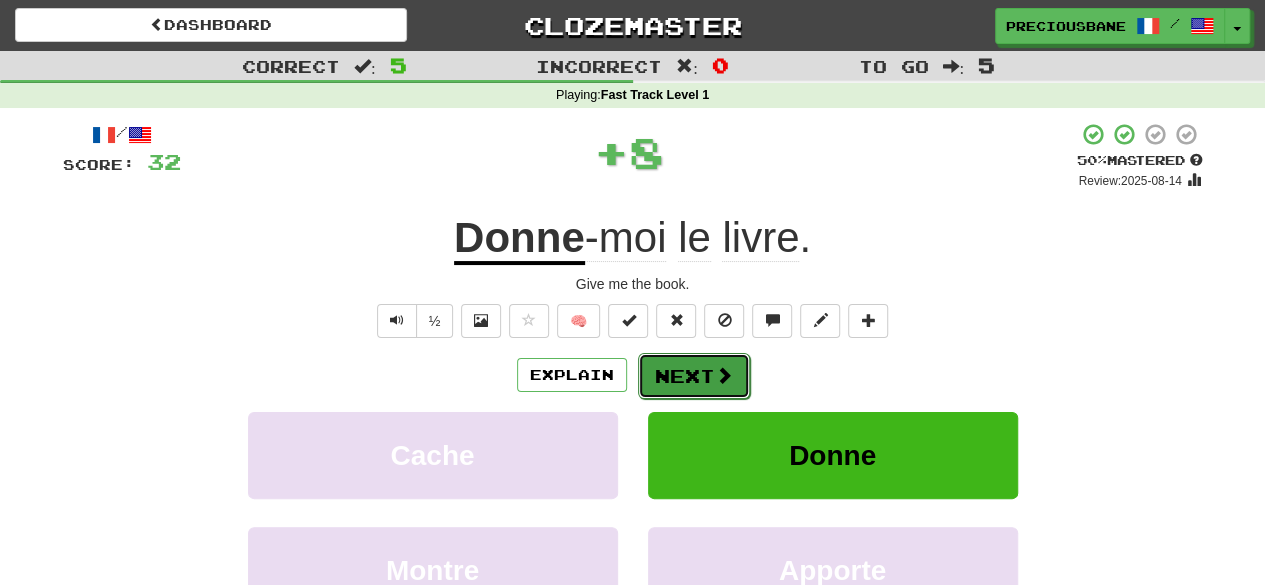 click on "Next" at bounding box center [694, 376] 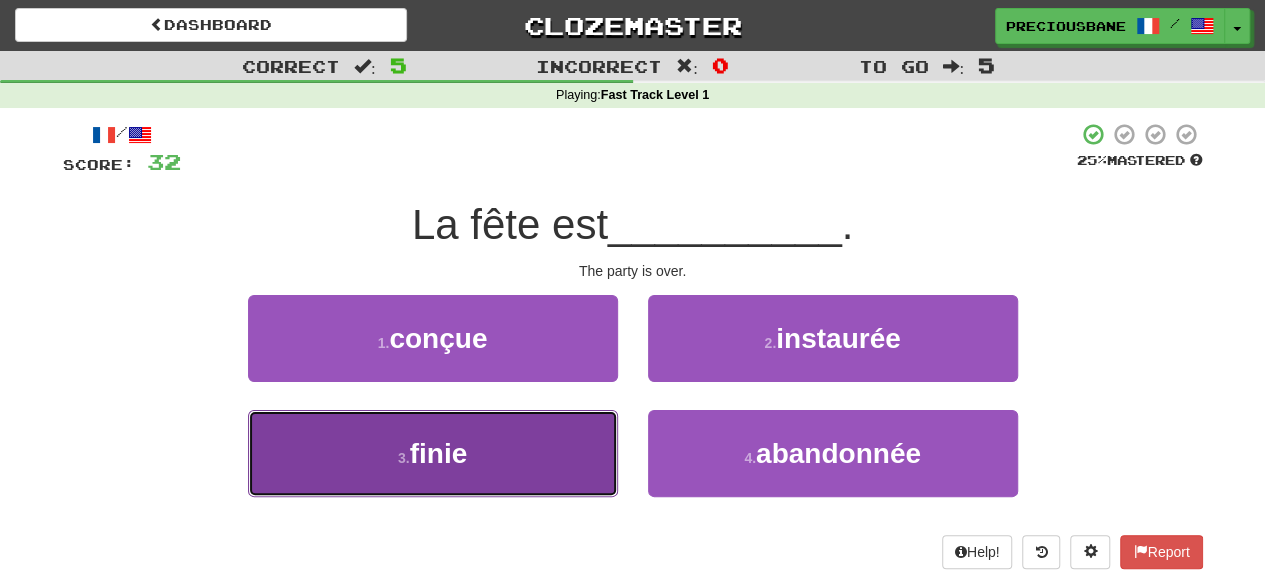 click on "3 .  finie" at bounding box center [433, 453] 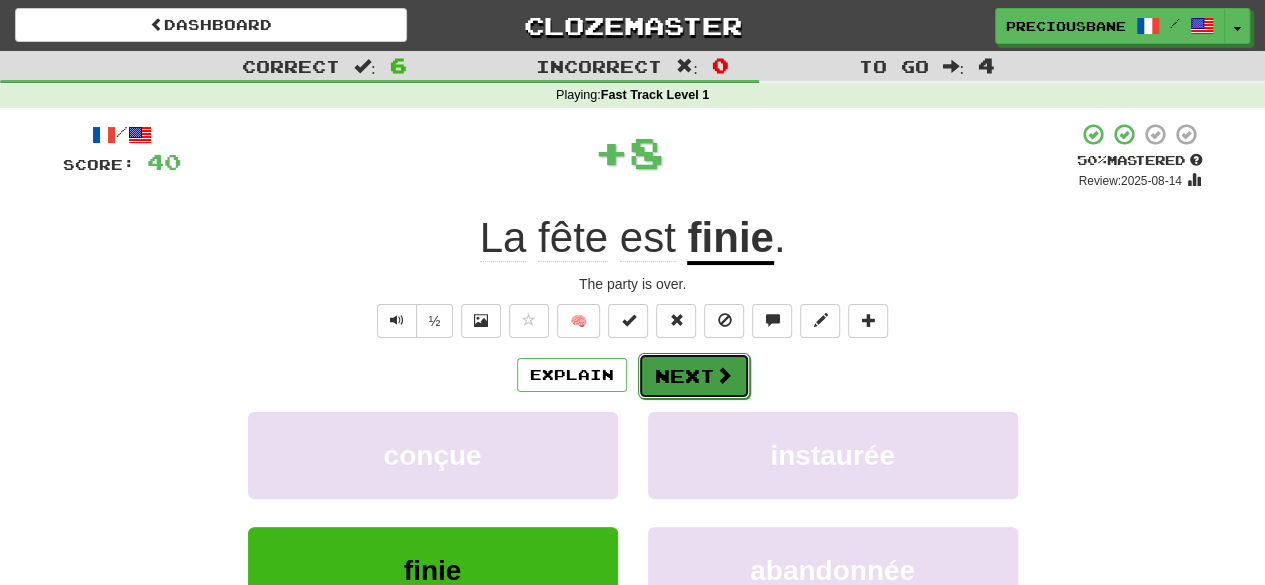 click on "Next" at bounding box center (694, 376) 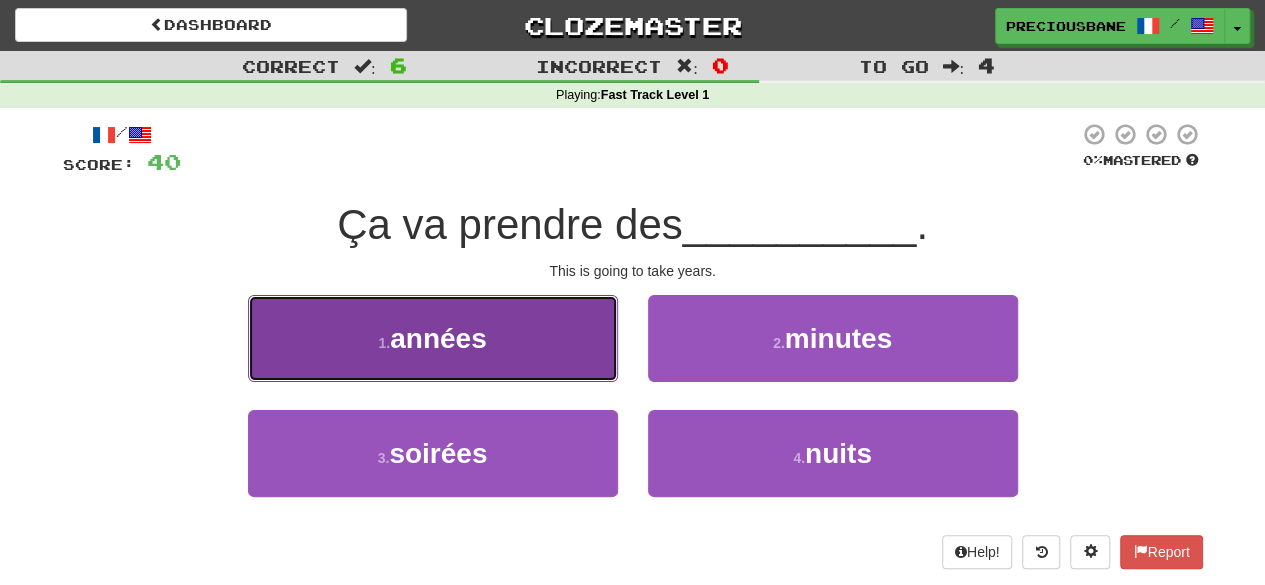 click on "1 .  années" at bounding box center (433, 338) 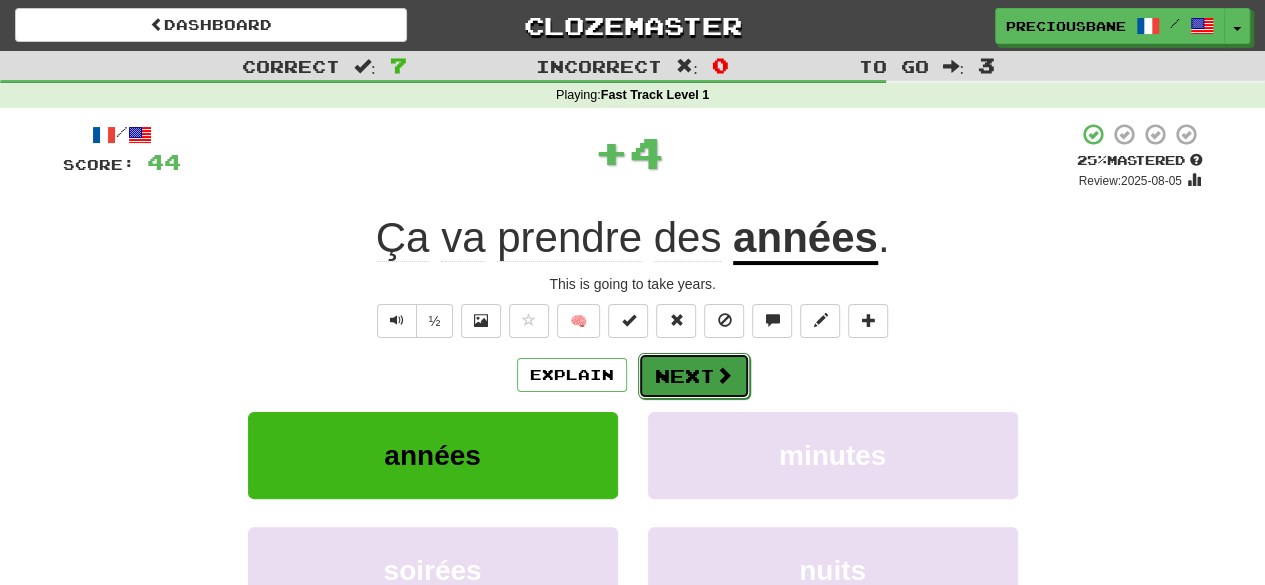 click on "Next" at bounding box center (694, 376) 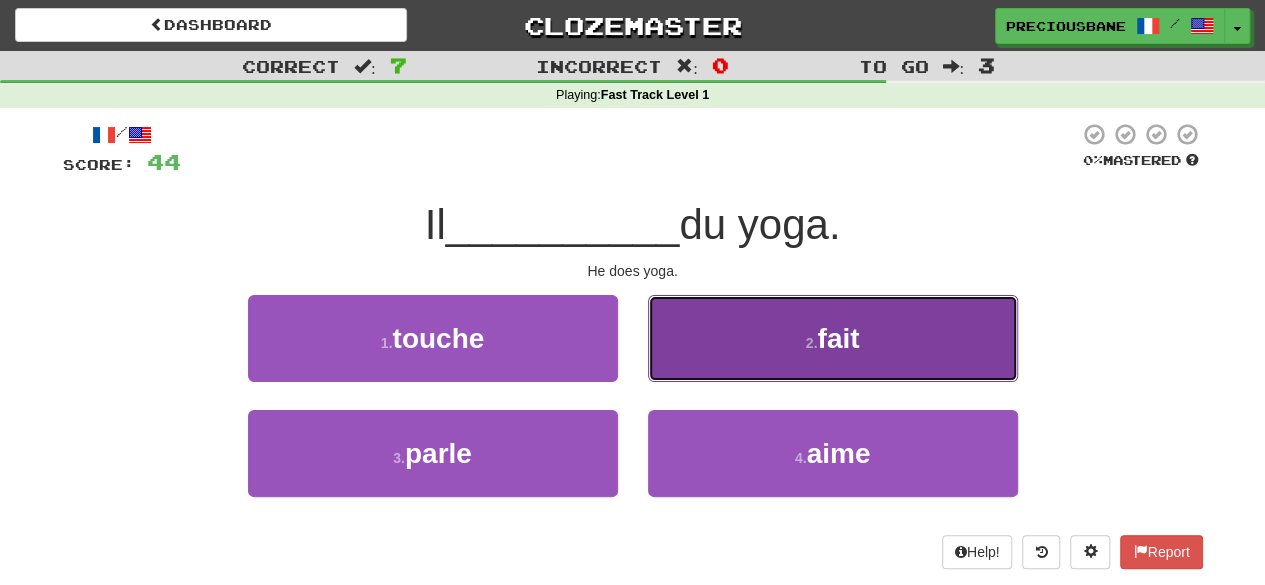 click on "2 .  fait" at bounding box center (833, 338) 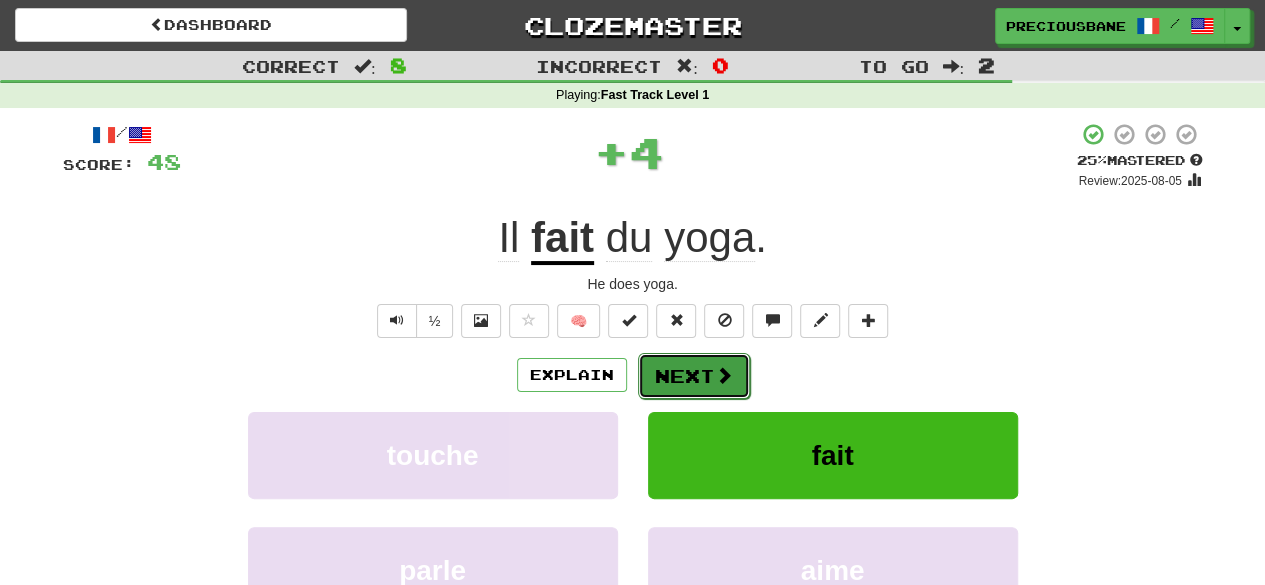 click on "Next" at bounding box center [694, 376] 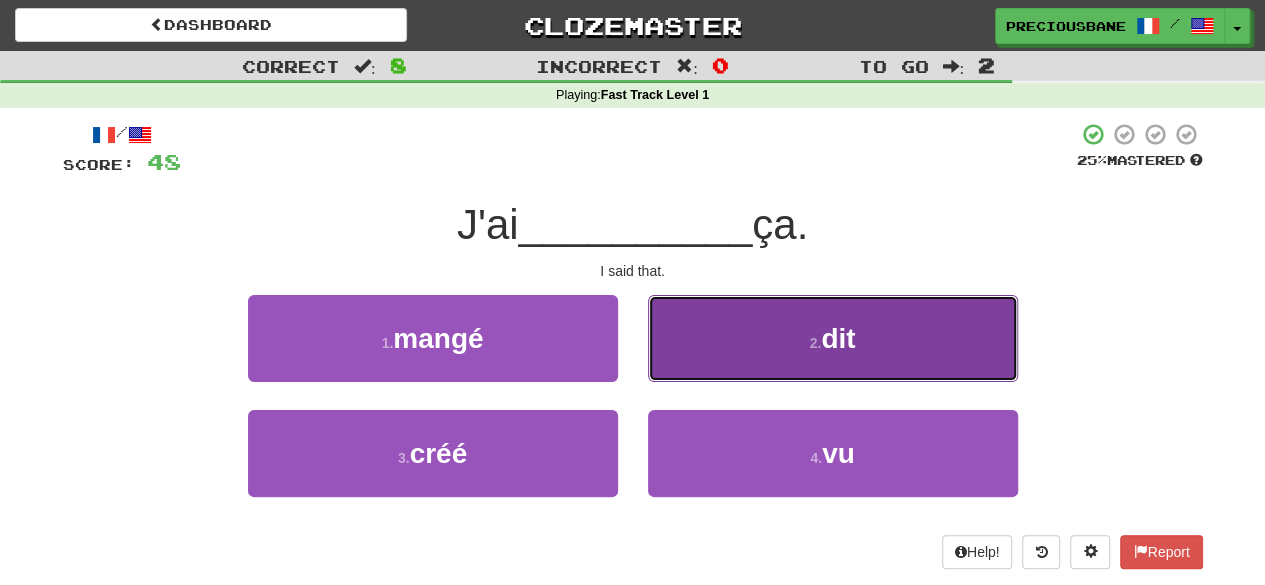 click on "2 .  dit" at bounding box center (833, 338) 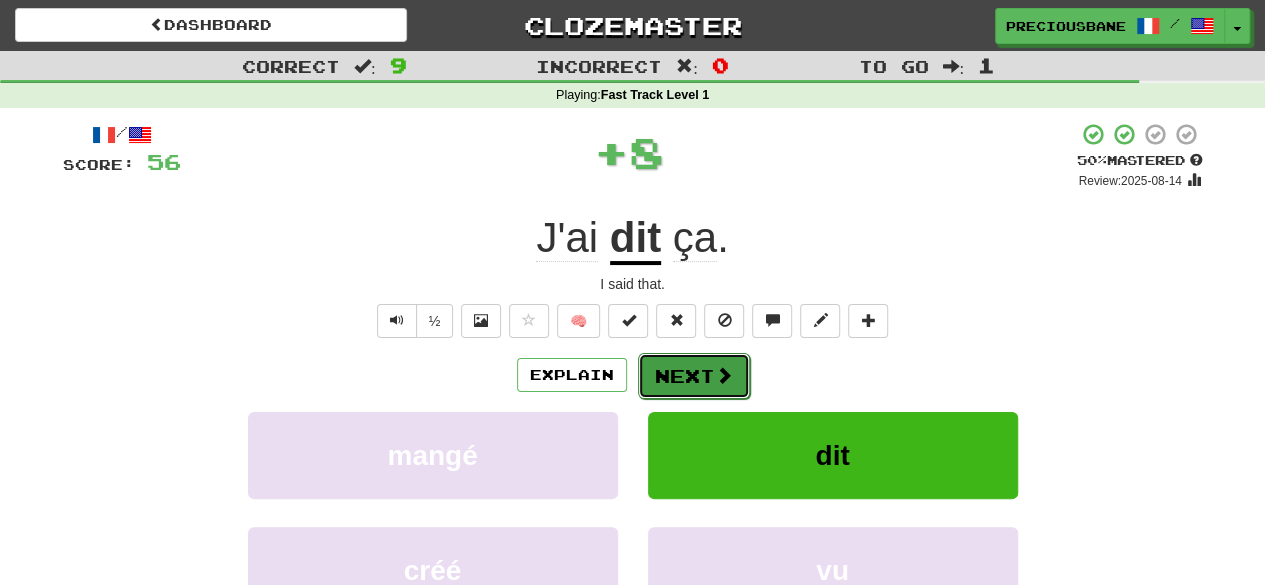 click on "Next" at bounding box center (694, 376) 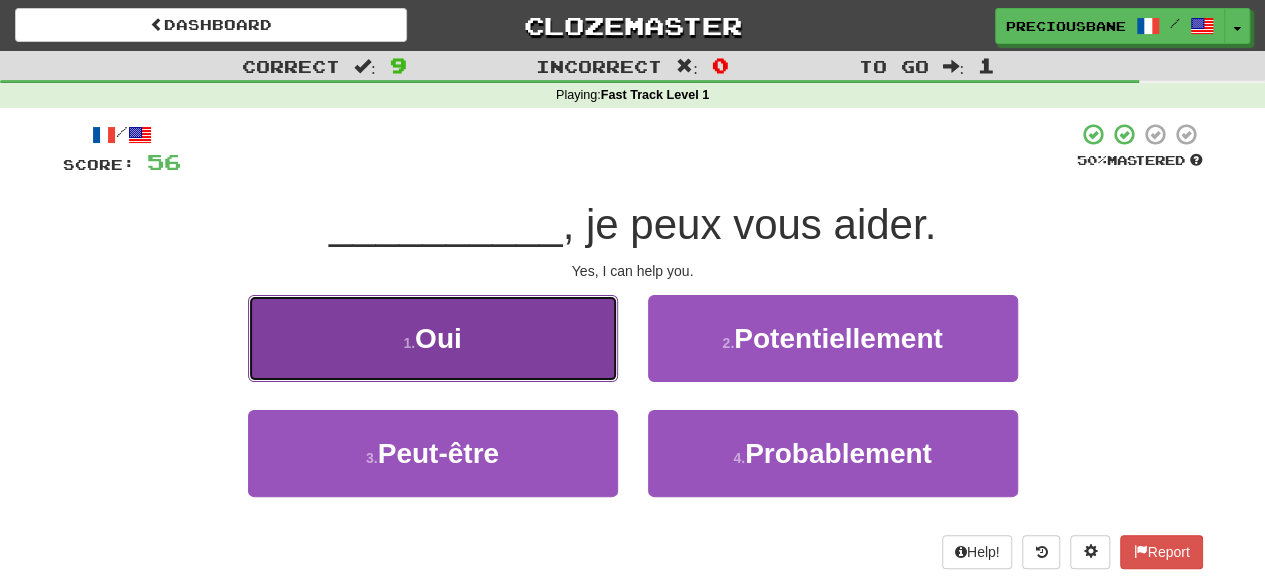 click on "1 .  Oui" at bounding box center [433, 338] 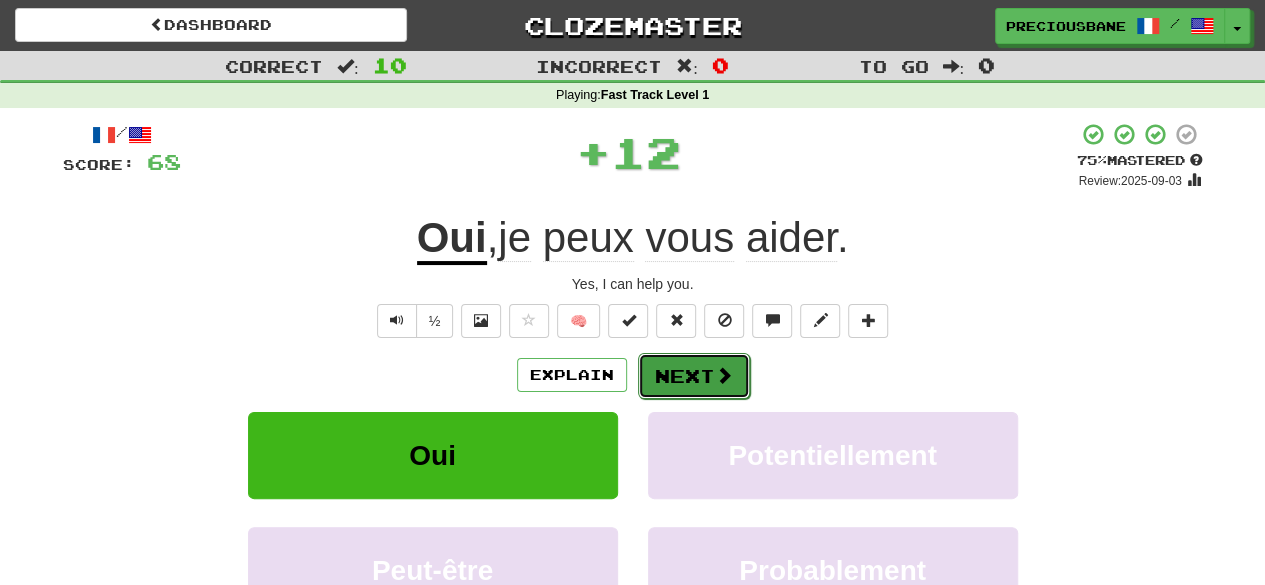 click on "Next" at bounding box center [694, 376] 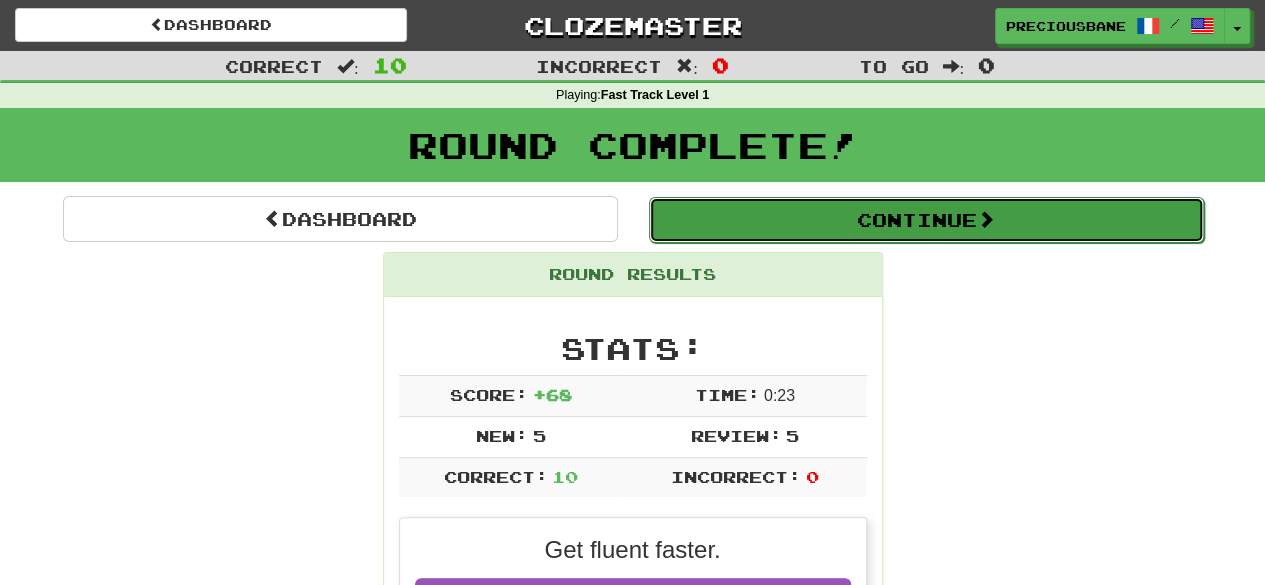 click on "Continue" at bounding box center (926, 220) 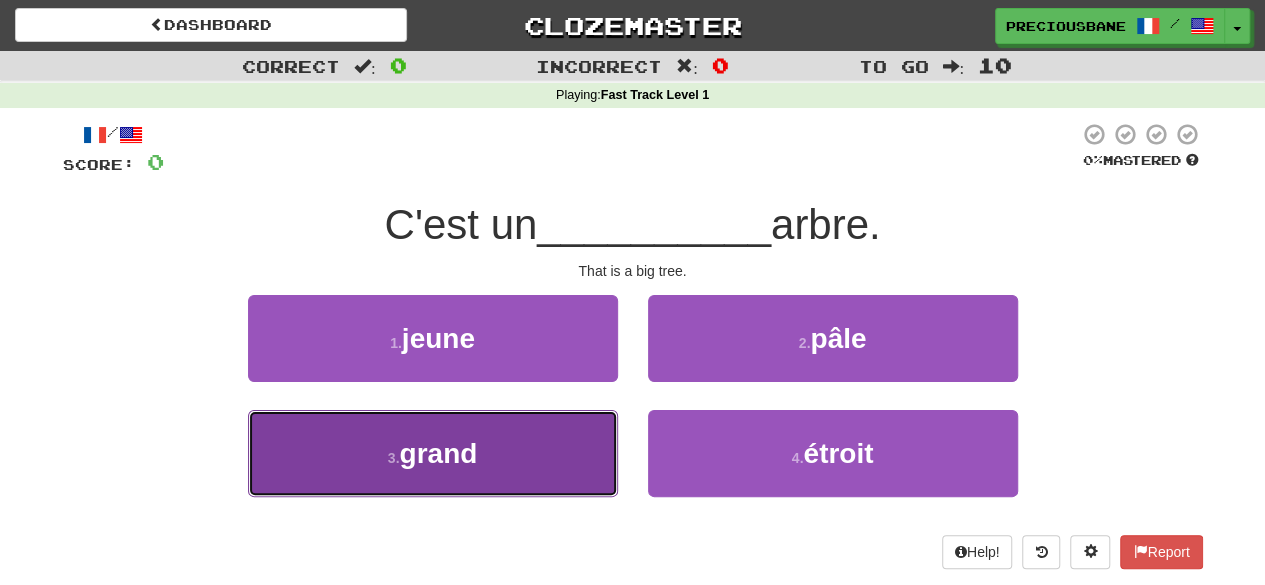 click on "3 .  grand" at bounding box center [433, 453] 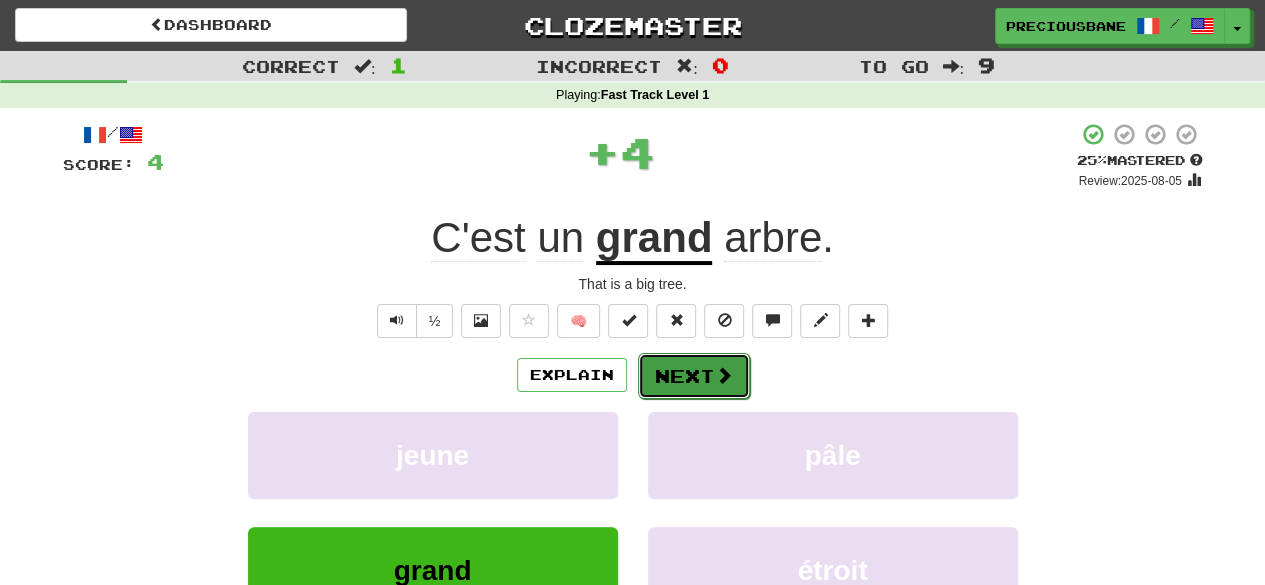click at bounding box center (724, 375) 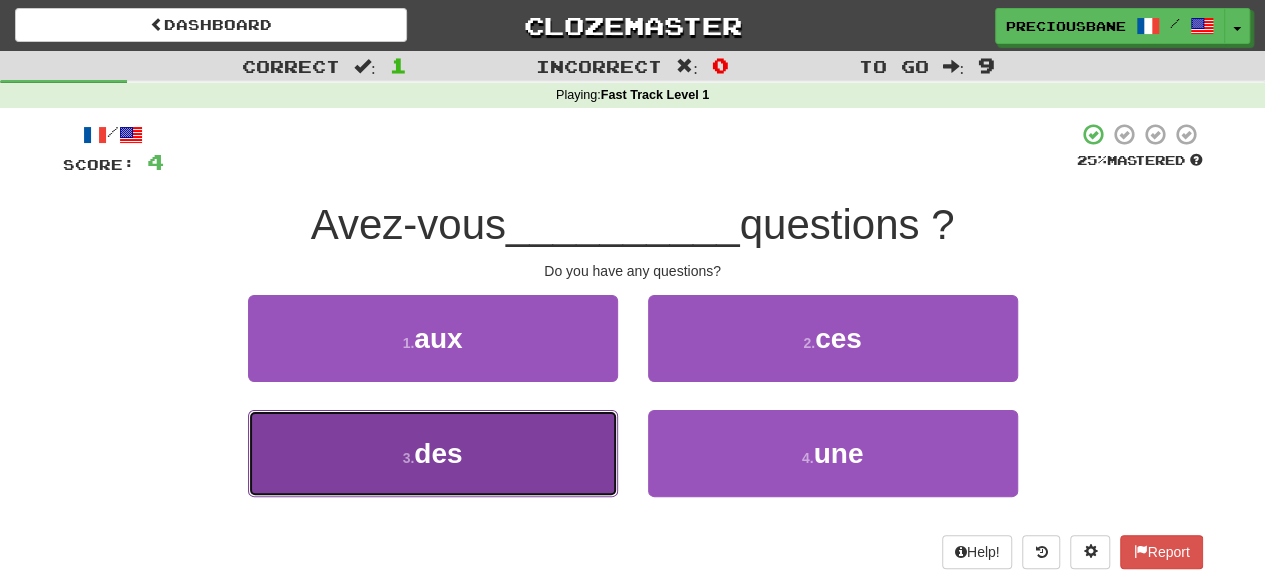click on "3 .  des" at bounding box center (433, 453) 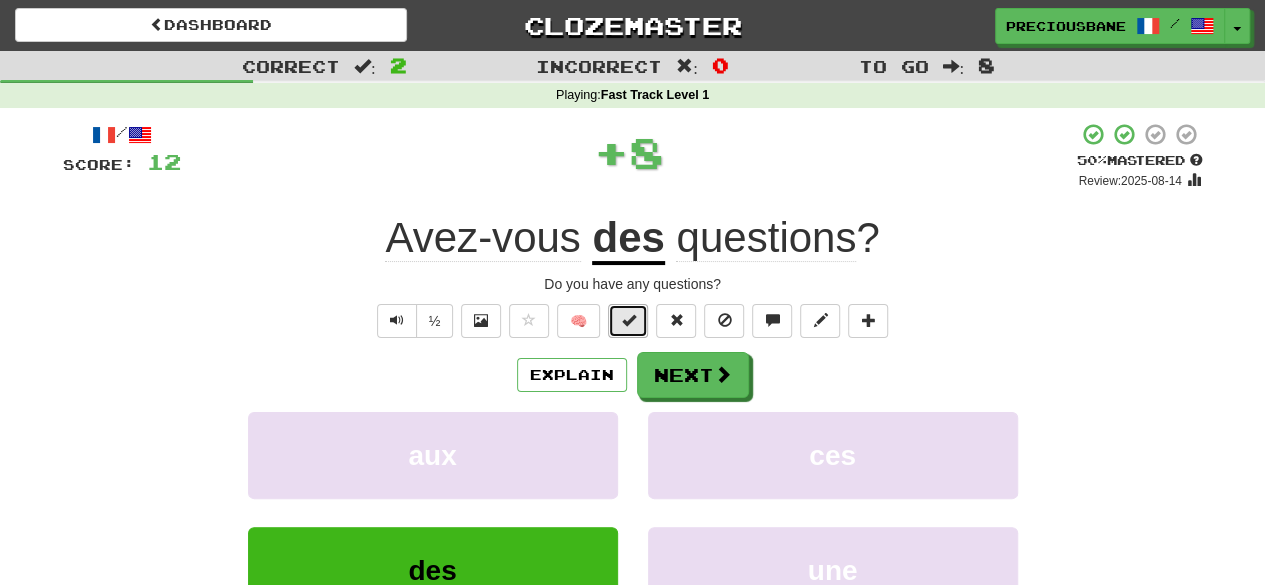 click at bounding box center (628, 321) 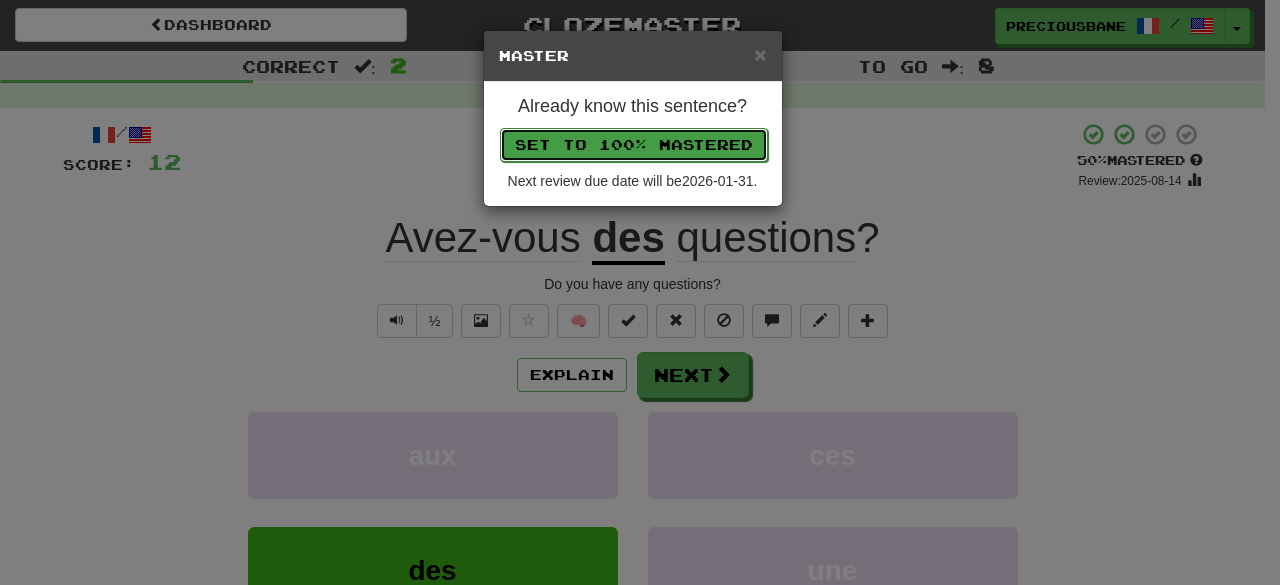 click on "Set to 100% Mastered" at bounding box center [634, 145] 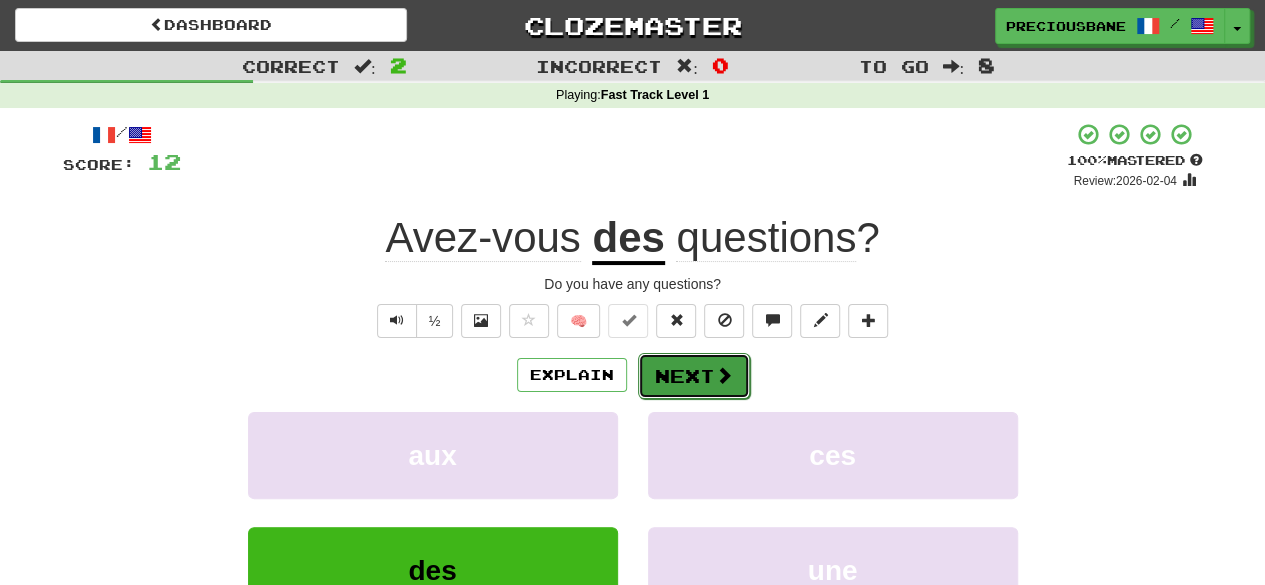 click on "Next" at bounding box center [694, 376] 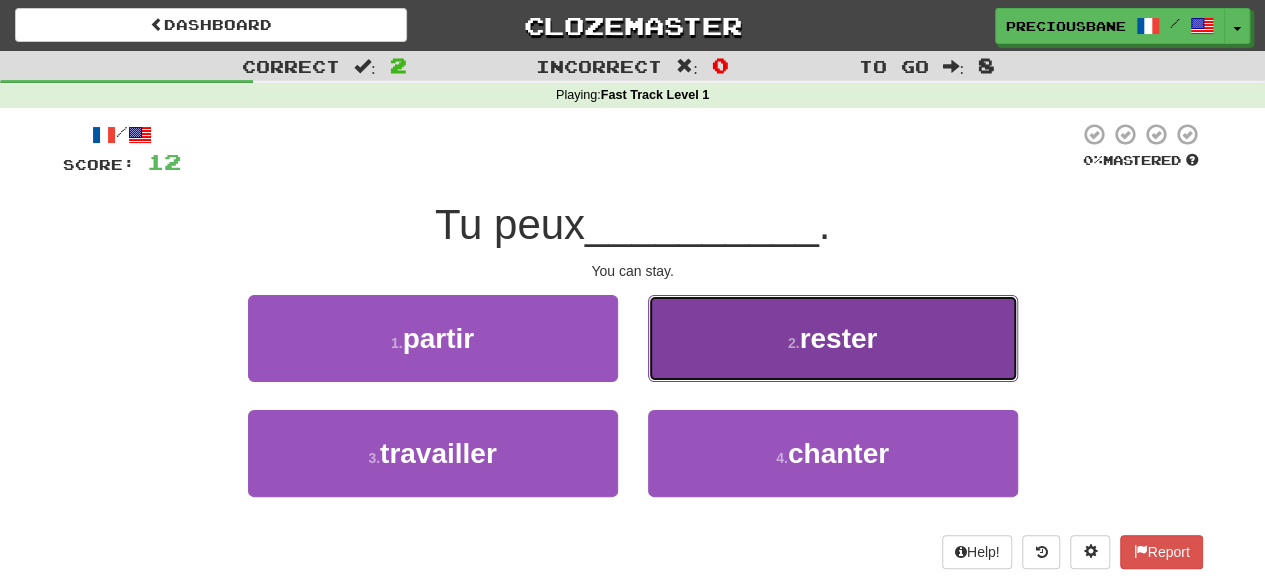 click on "2 .  rester" at bounding box center (833, 338) 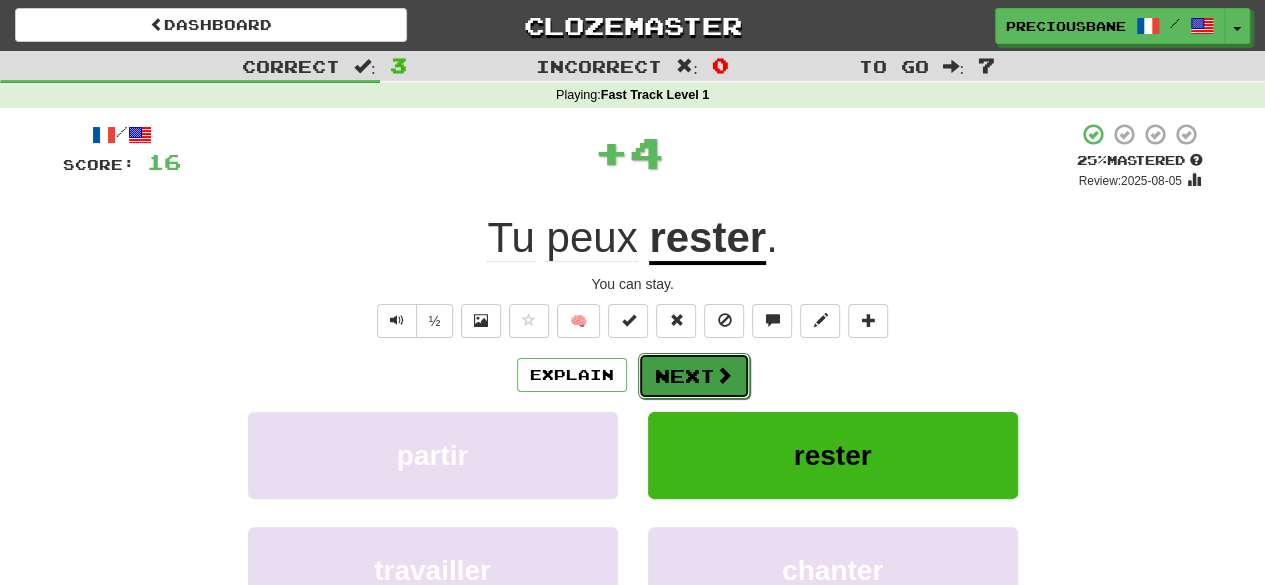 click on "Next" at bounding box center (694, 376) 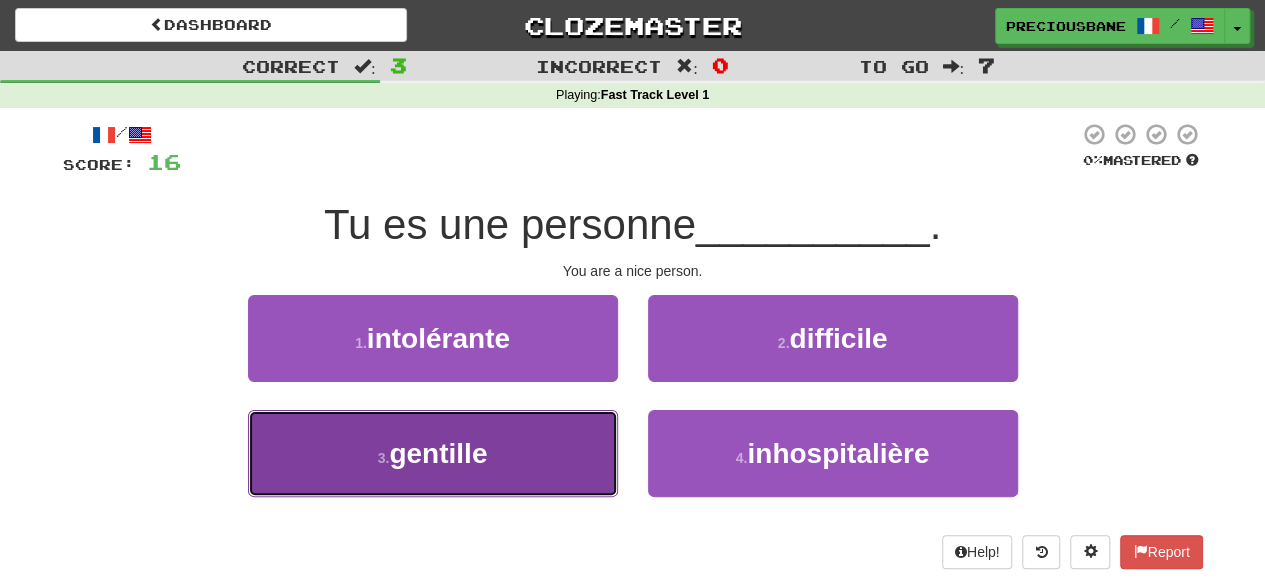 click on "3 .  gentille" at bounding box center [433, 453] 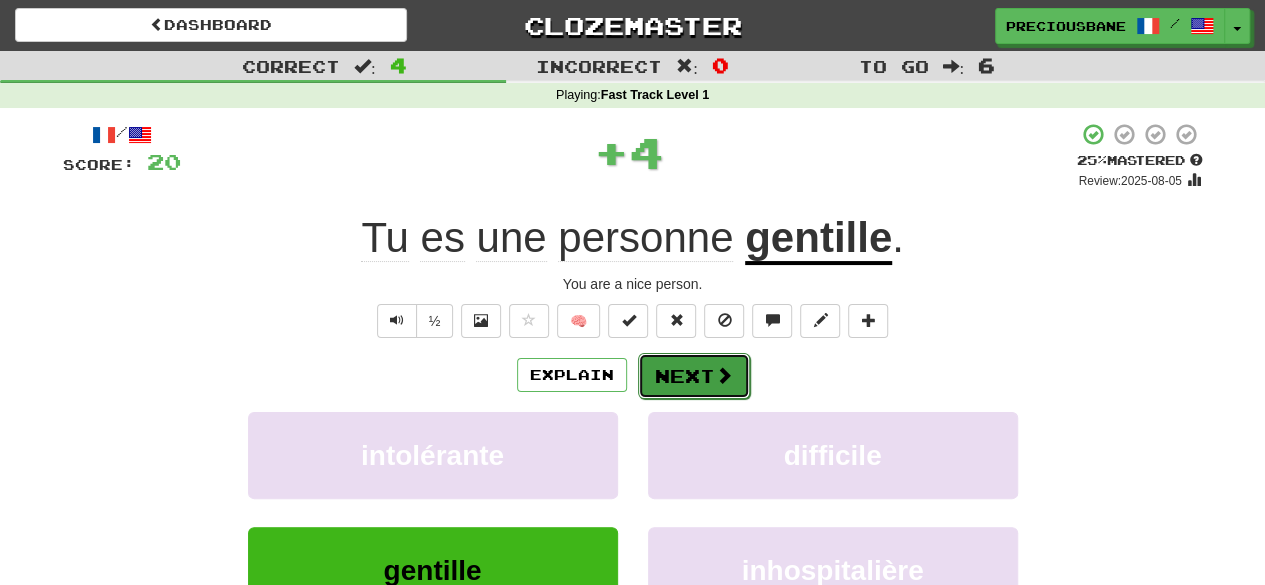 click on "Next" at bounding box center (694, 376) 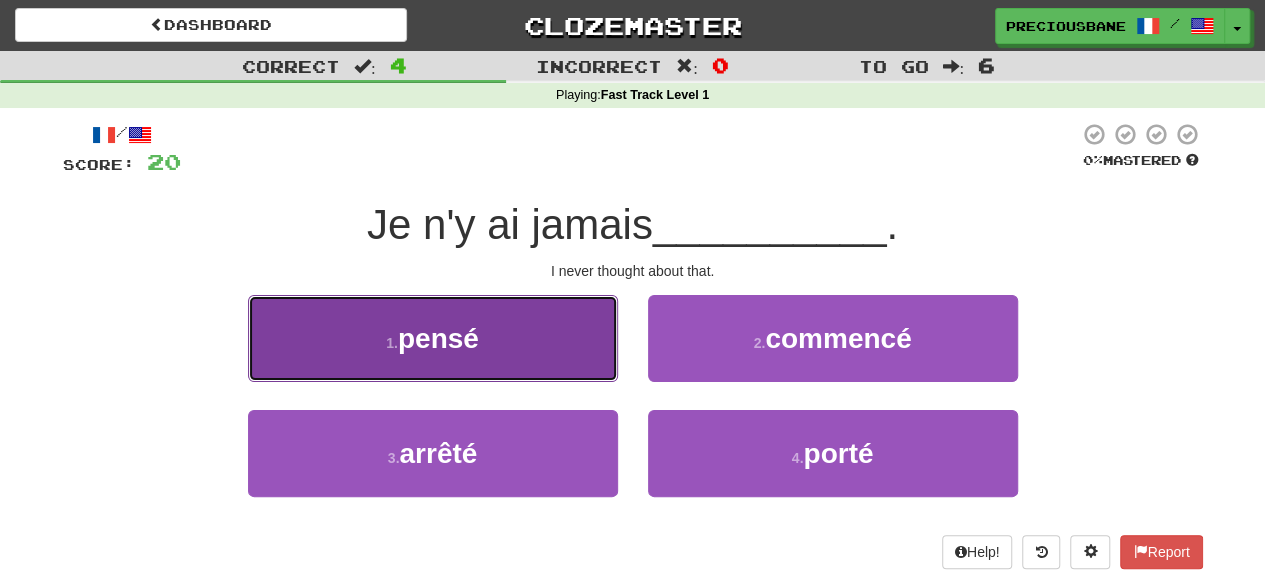 click on "1 .  pensé" at bounding box center (433, 338) 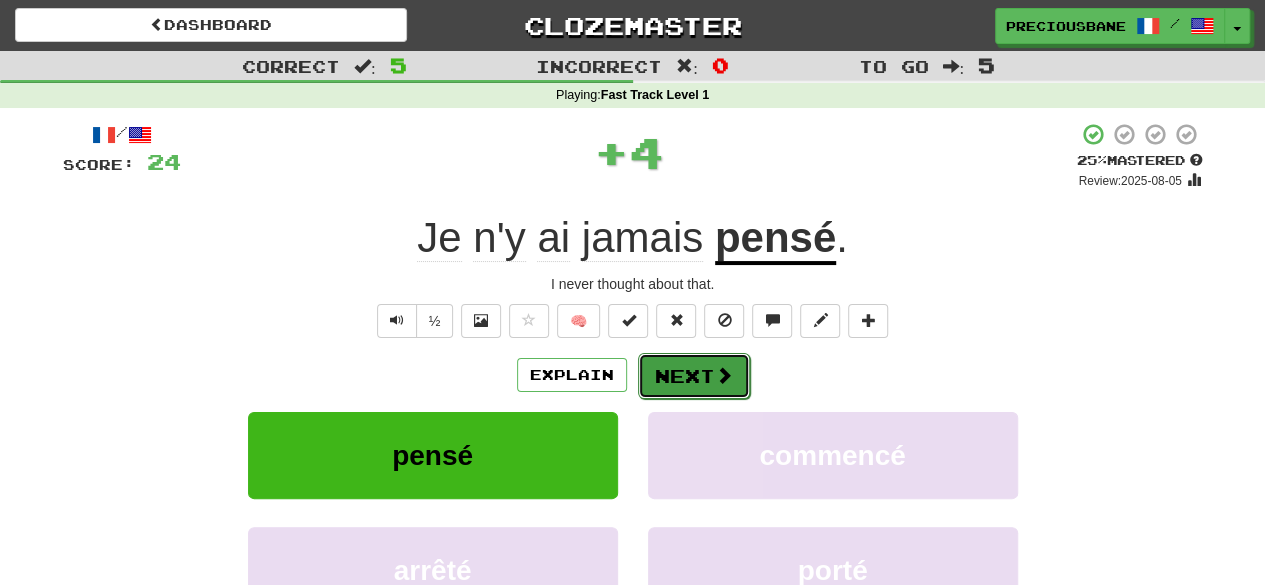 click on "Next" at bounding box center (694, 376) 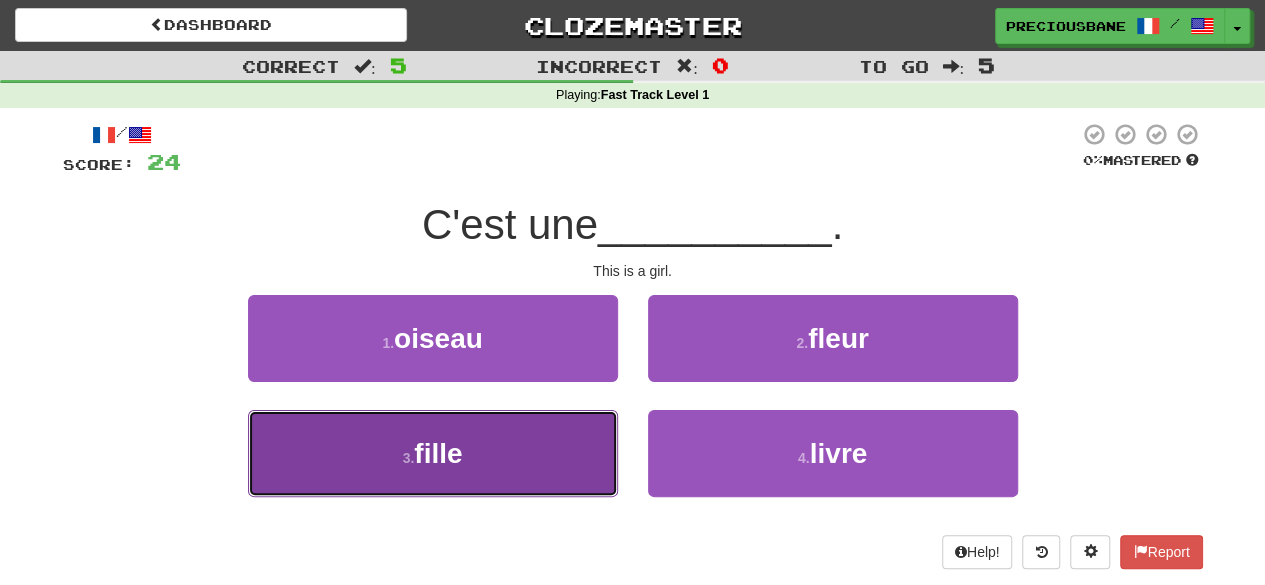 click on "3 .  fille" at bounding box center (433, 453) 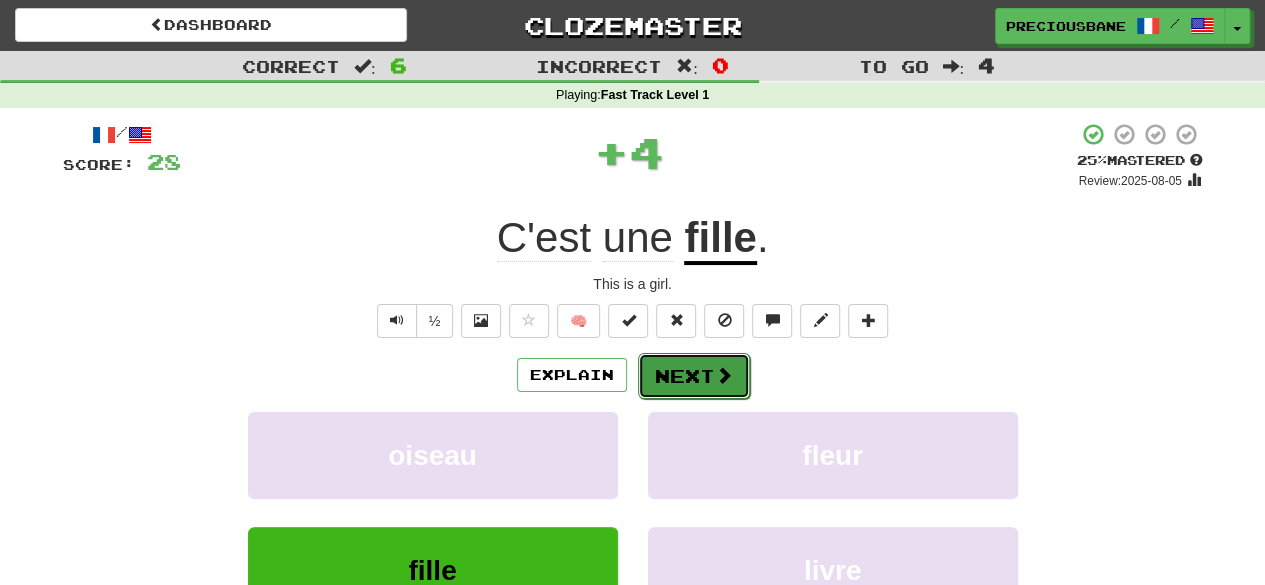 click at bounding box center [724, 375] 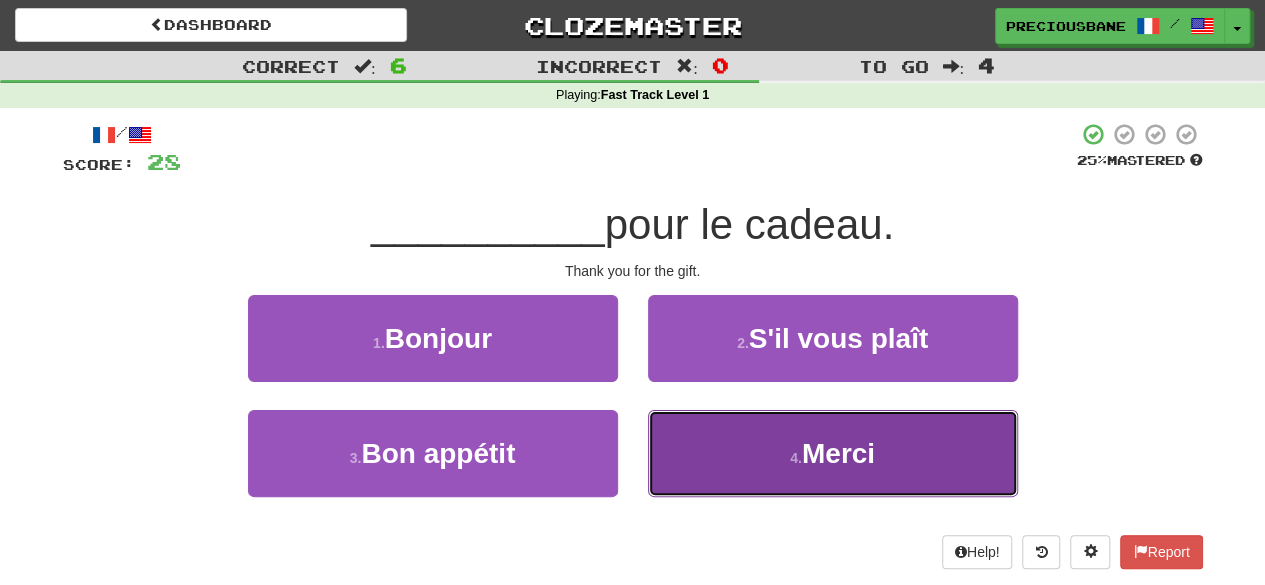 click on "4 .  Merci" at bounding box center [833, 453] 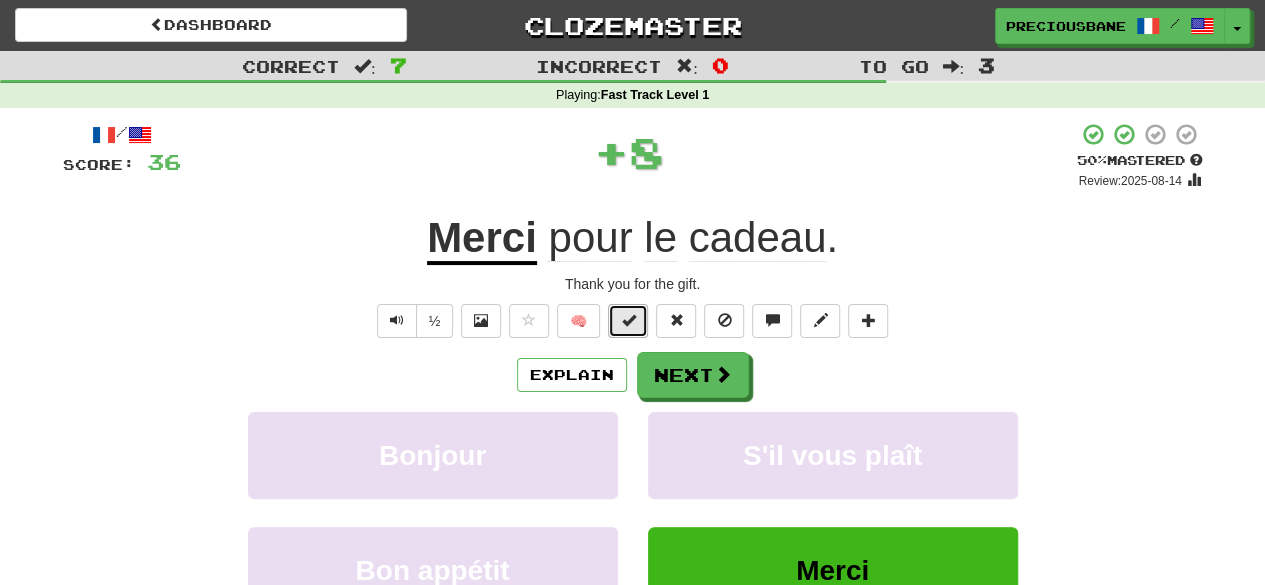 click at bounding box center (628, 320) 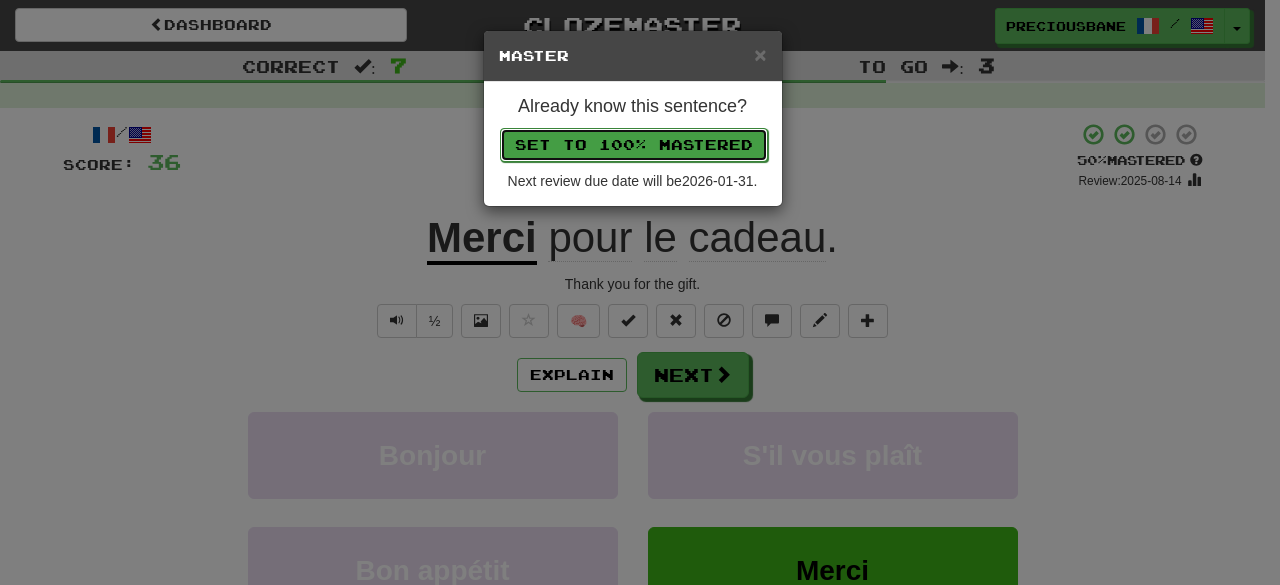 click on "Set to 100% Mastered" at bounding box center (634, 145) 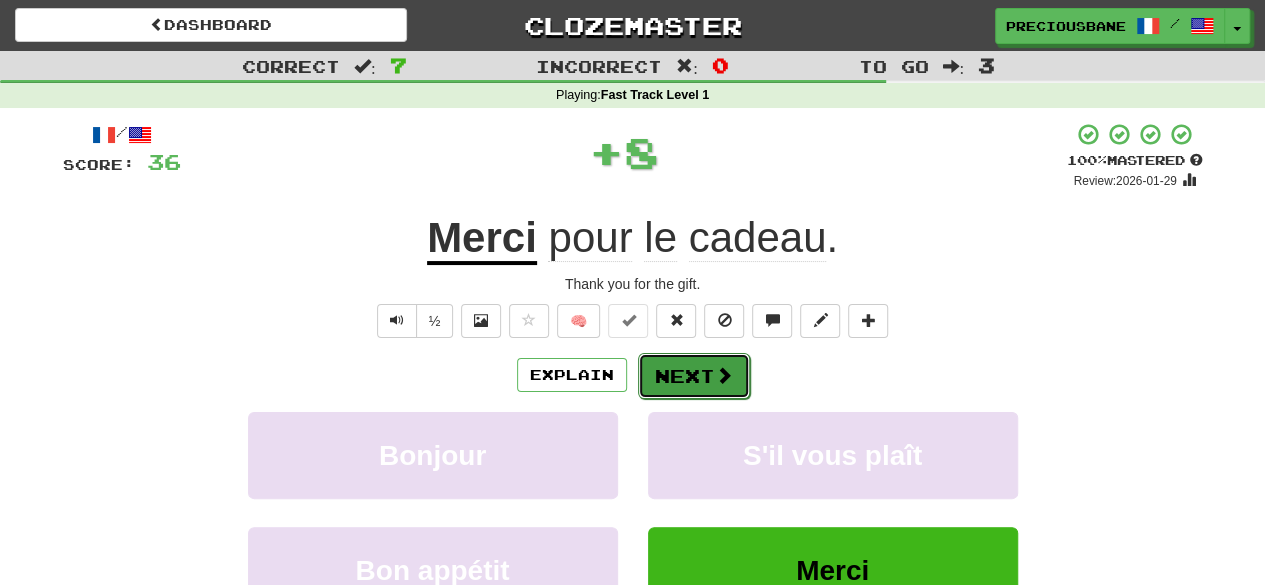 click on "Next" at bounding box center (694, 376) 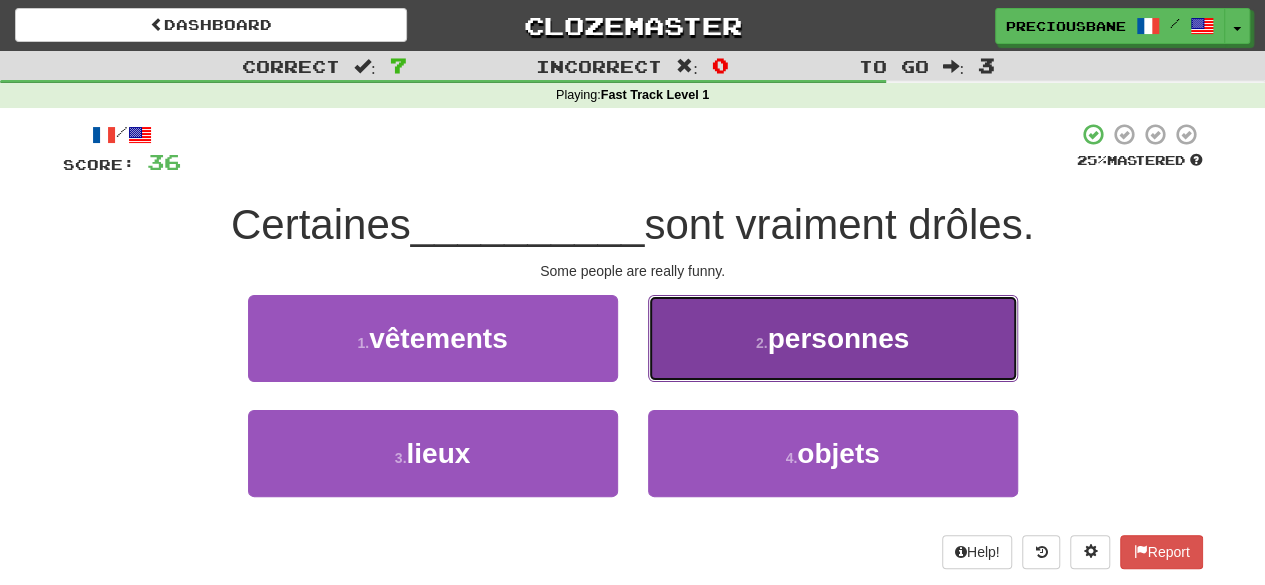 click on "personnes" at bounding box center (839, 338) 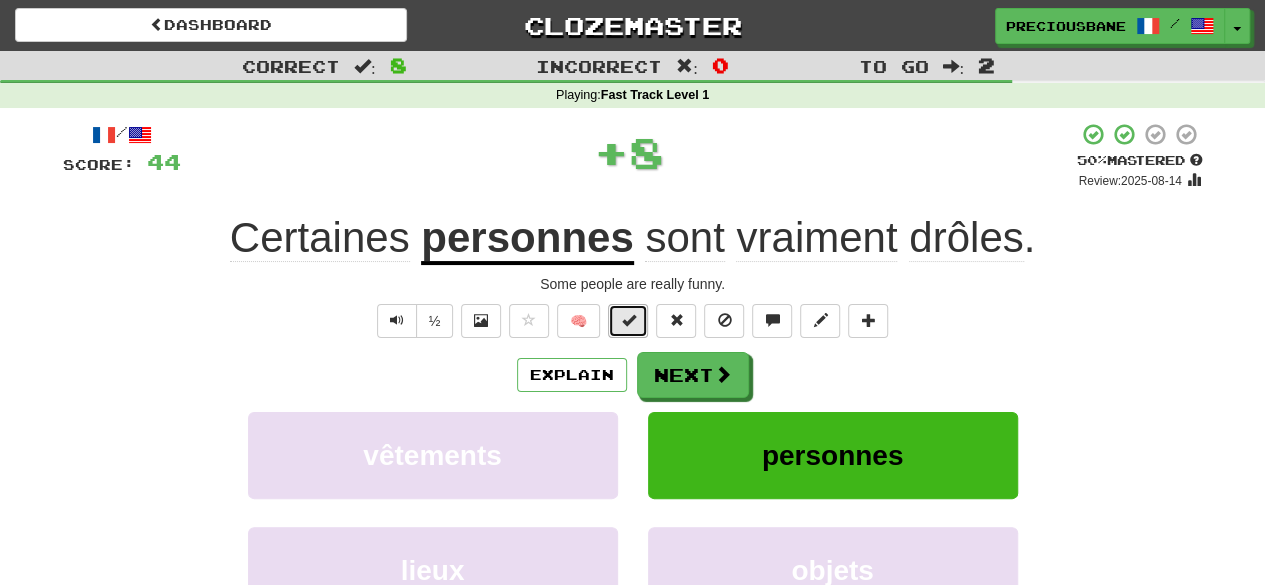 click at bounding box center (628, 321) 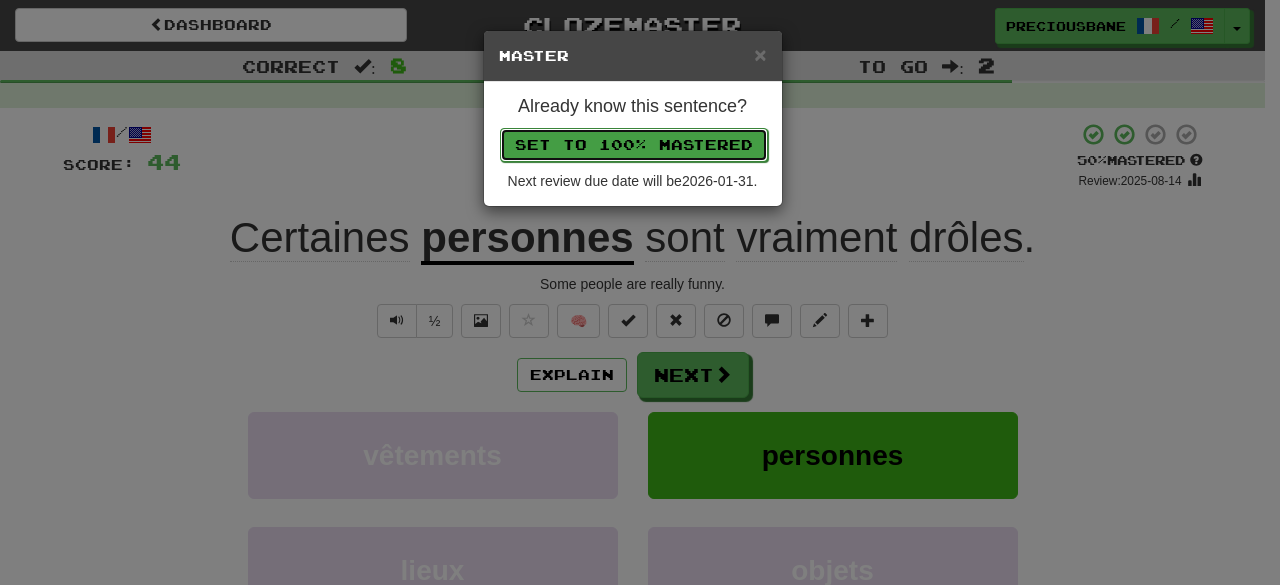 click on "Set to 100% Mastered" at bounding box center (634, 145) 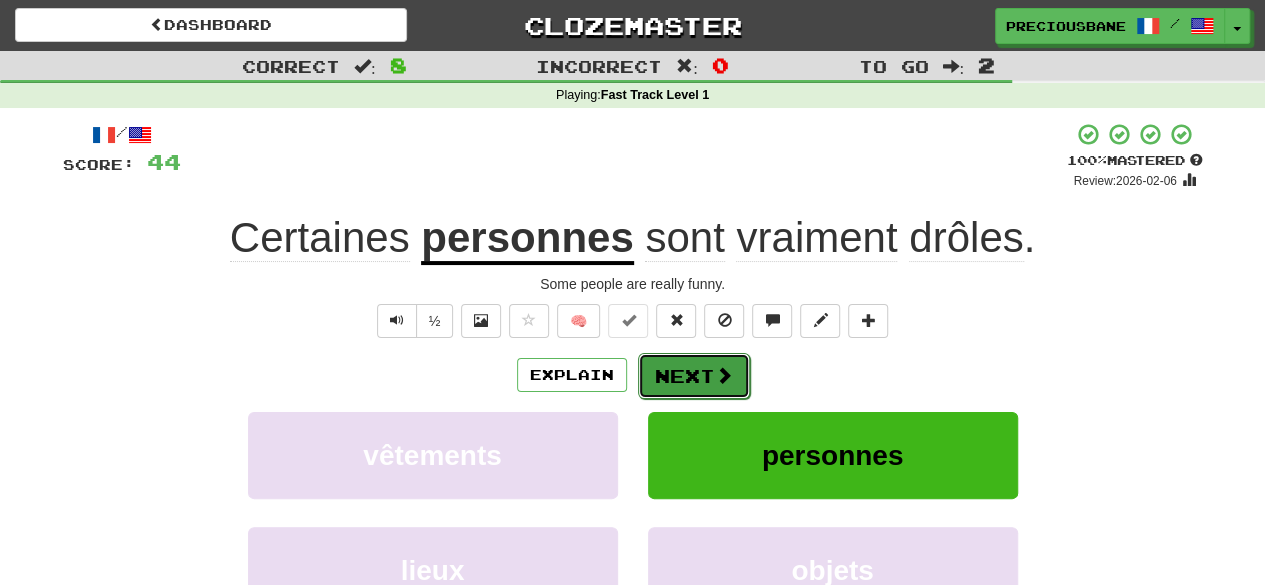 click on "Next" at bounding box center [694, 376] 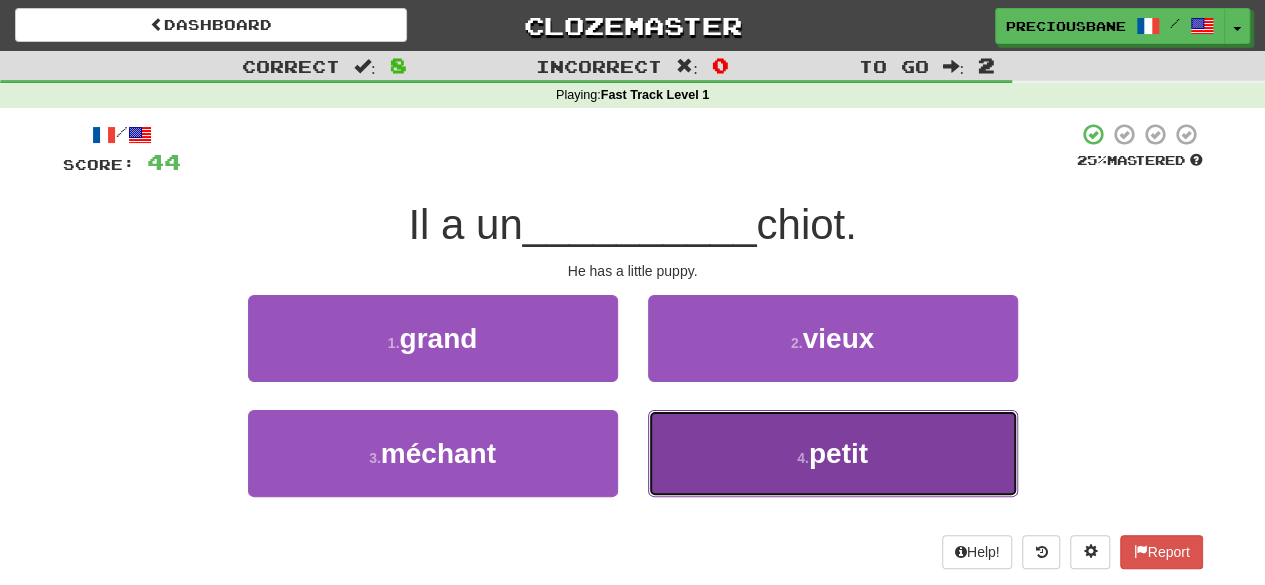 click on "4 .  petit" at bounding box center [833, 453] 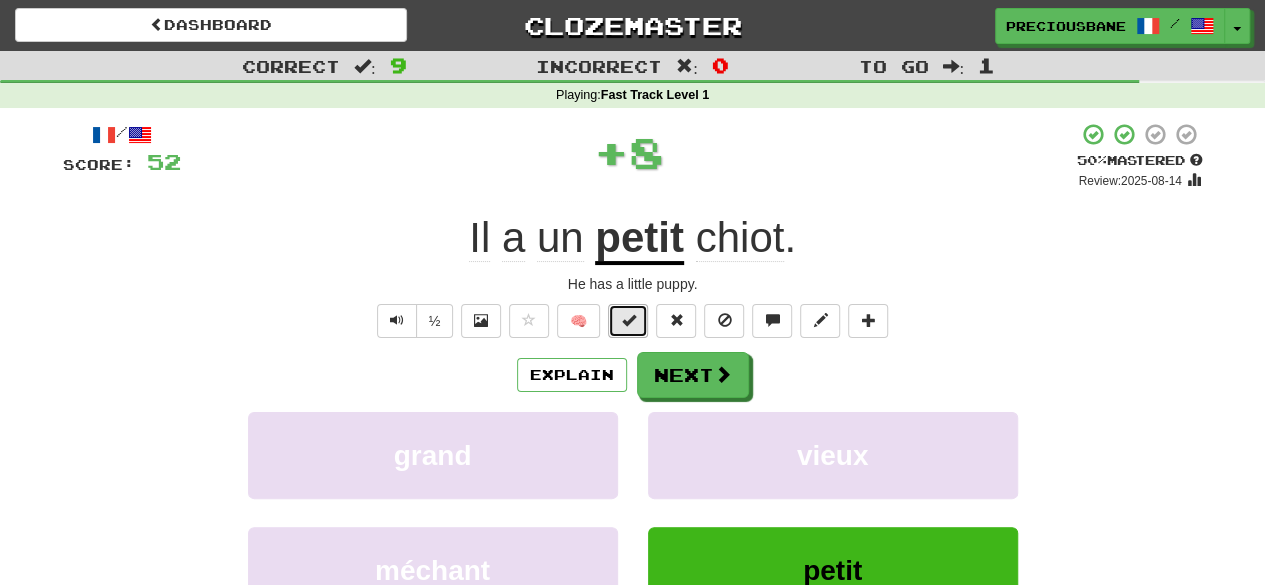 click at bounding box center (628, 321) 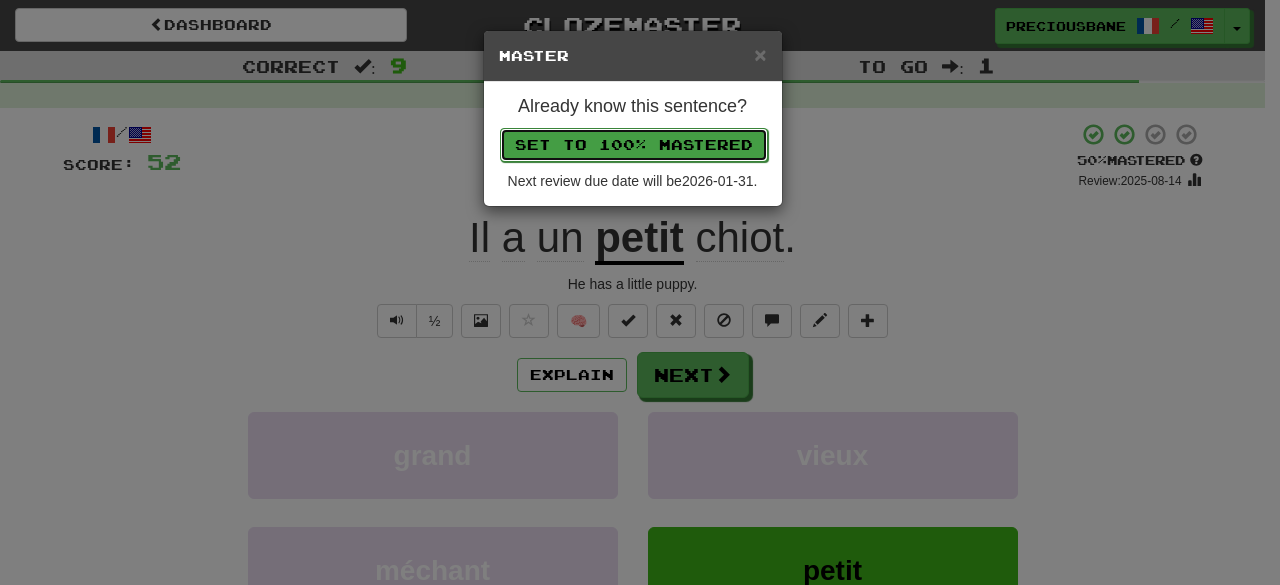 click on "Set to 100% Mastered" at bounding box center [634, 145] 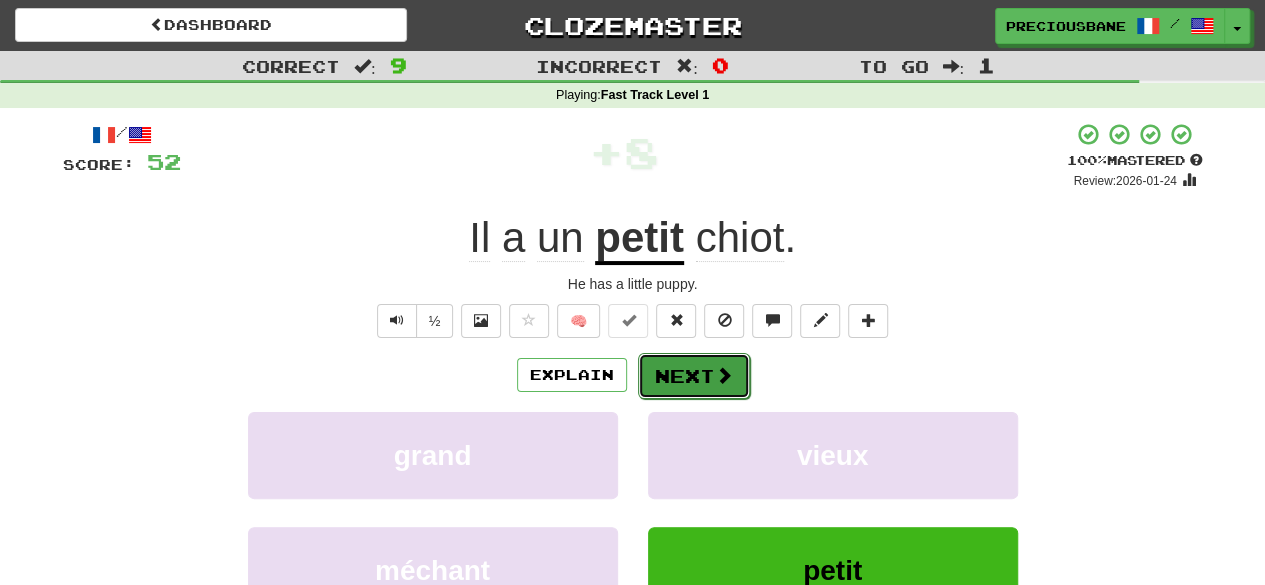 click on "Next" at bounding box center (694, 376) 